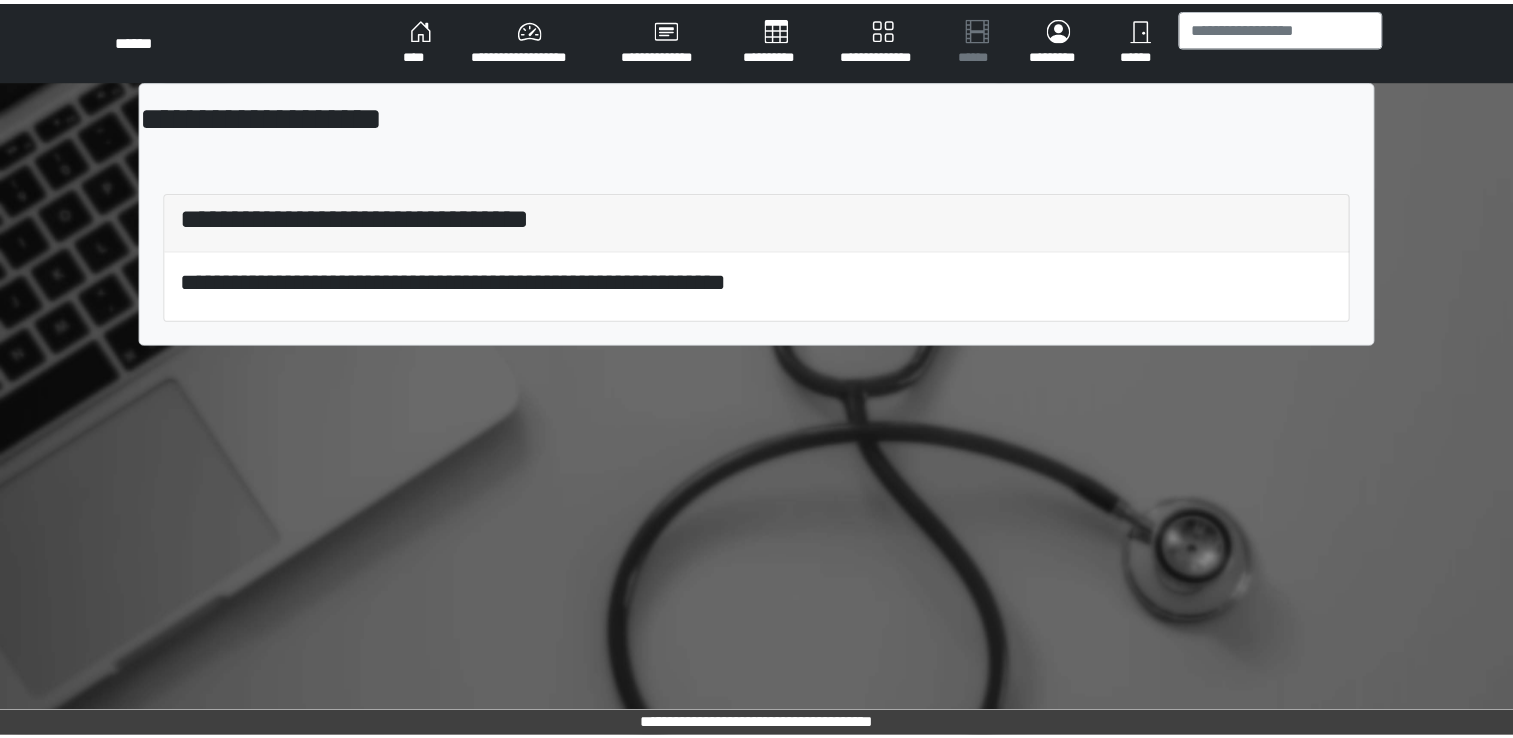 scroll, scrollTop: 0, scrollLeft: 0, axis: both 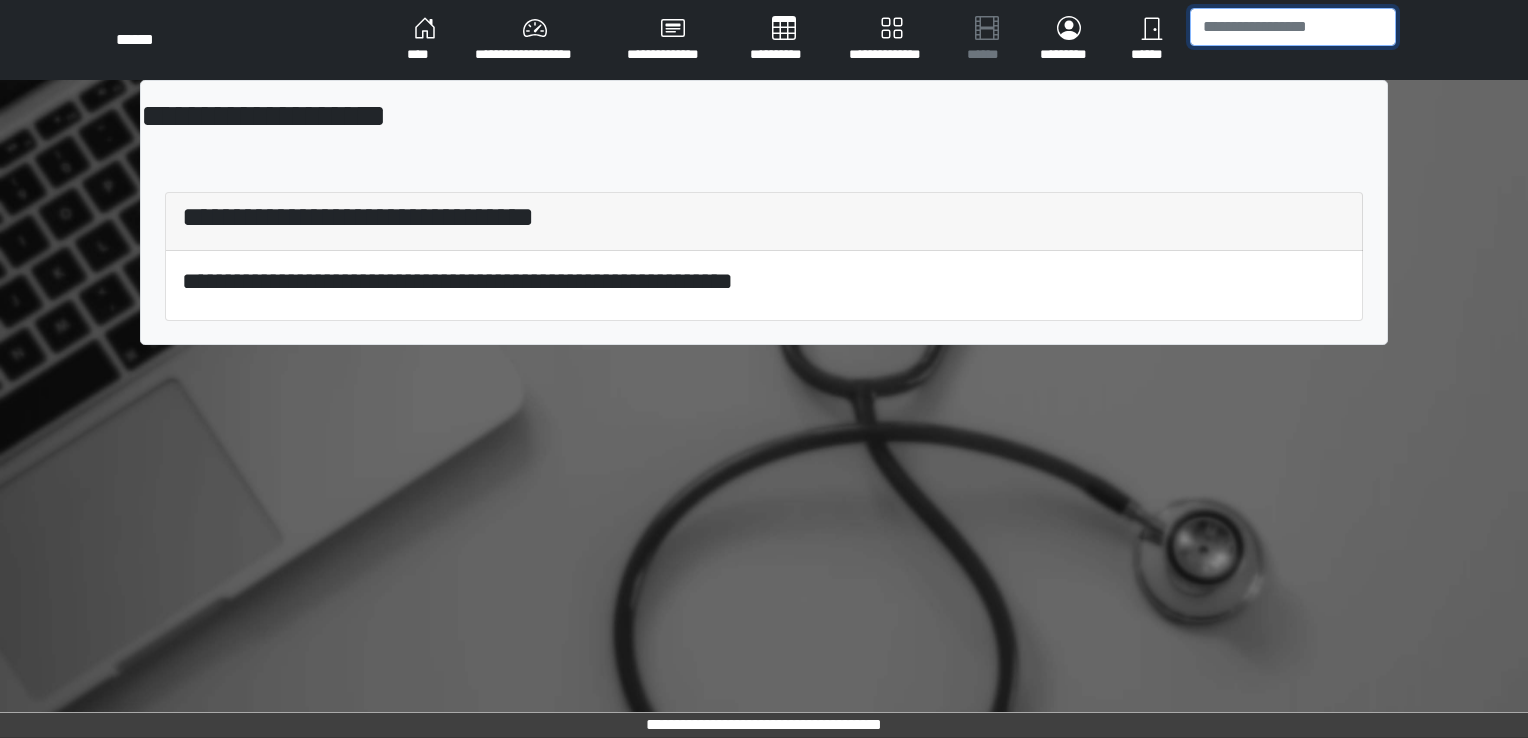 drag, startPoint x: 0, startPoint y: 0, endPoint x: 1199, endPoint y: 23, distance: 1199.2206 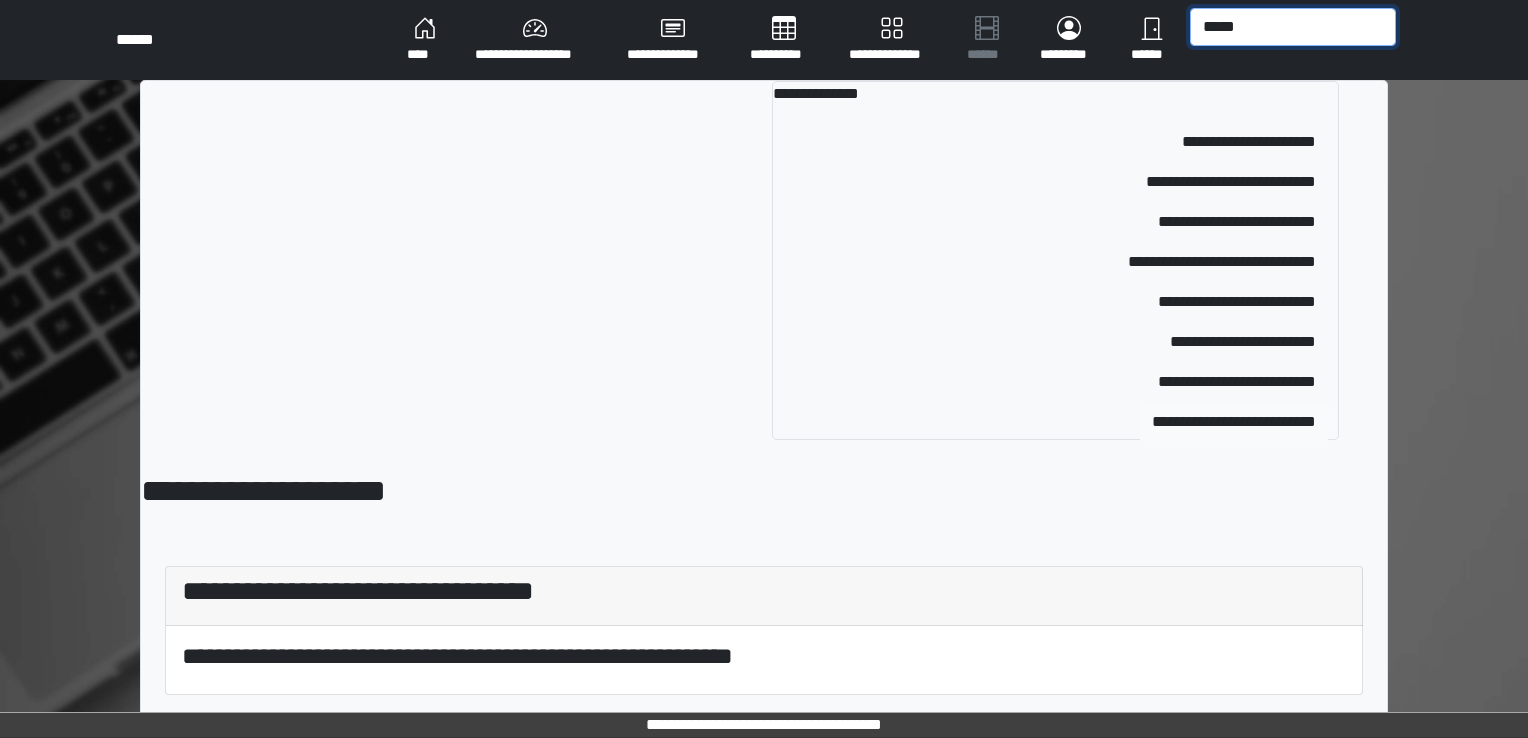 type on "*****" 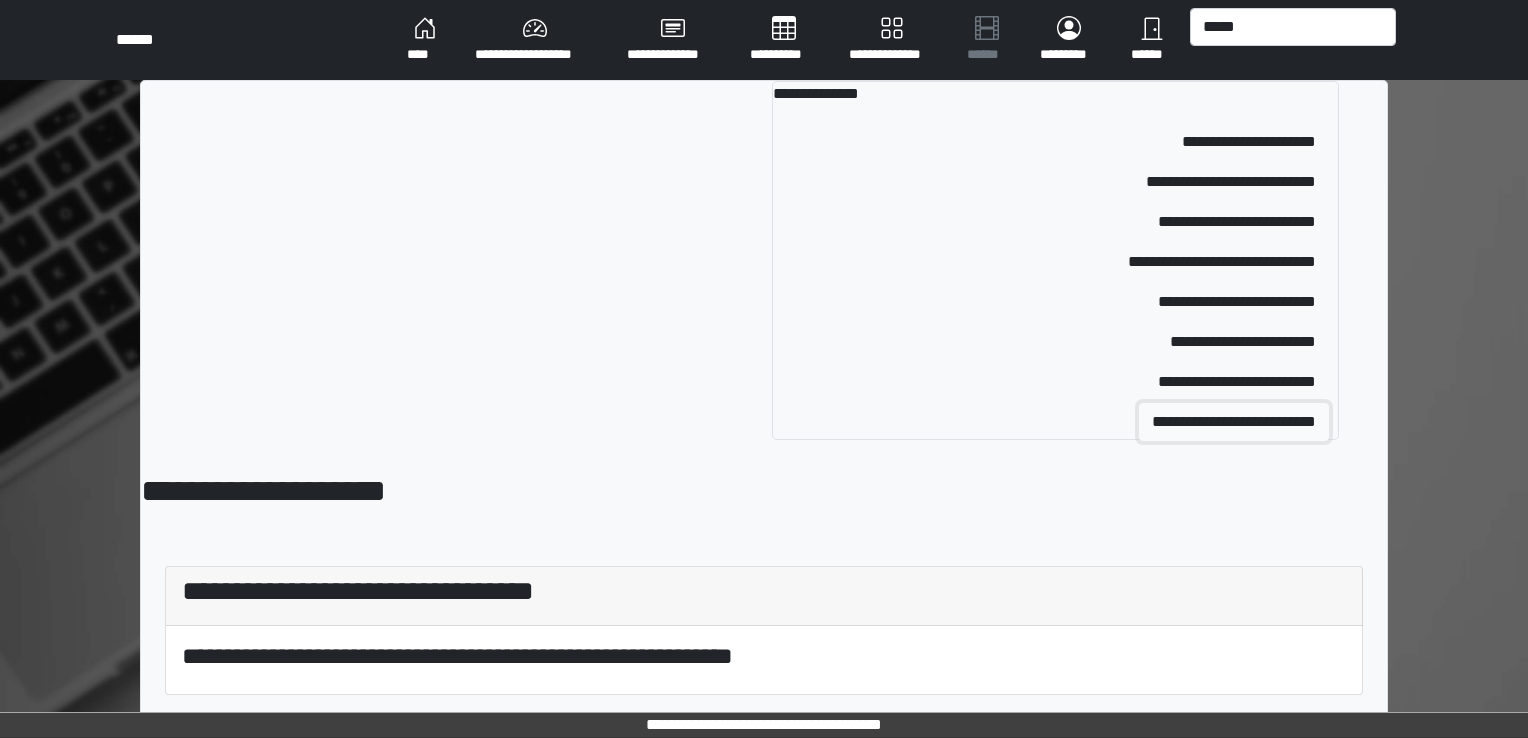 click on "**********" at bounding box center [1234, 422] 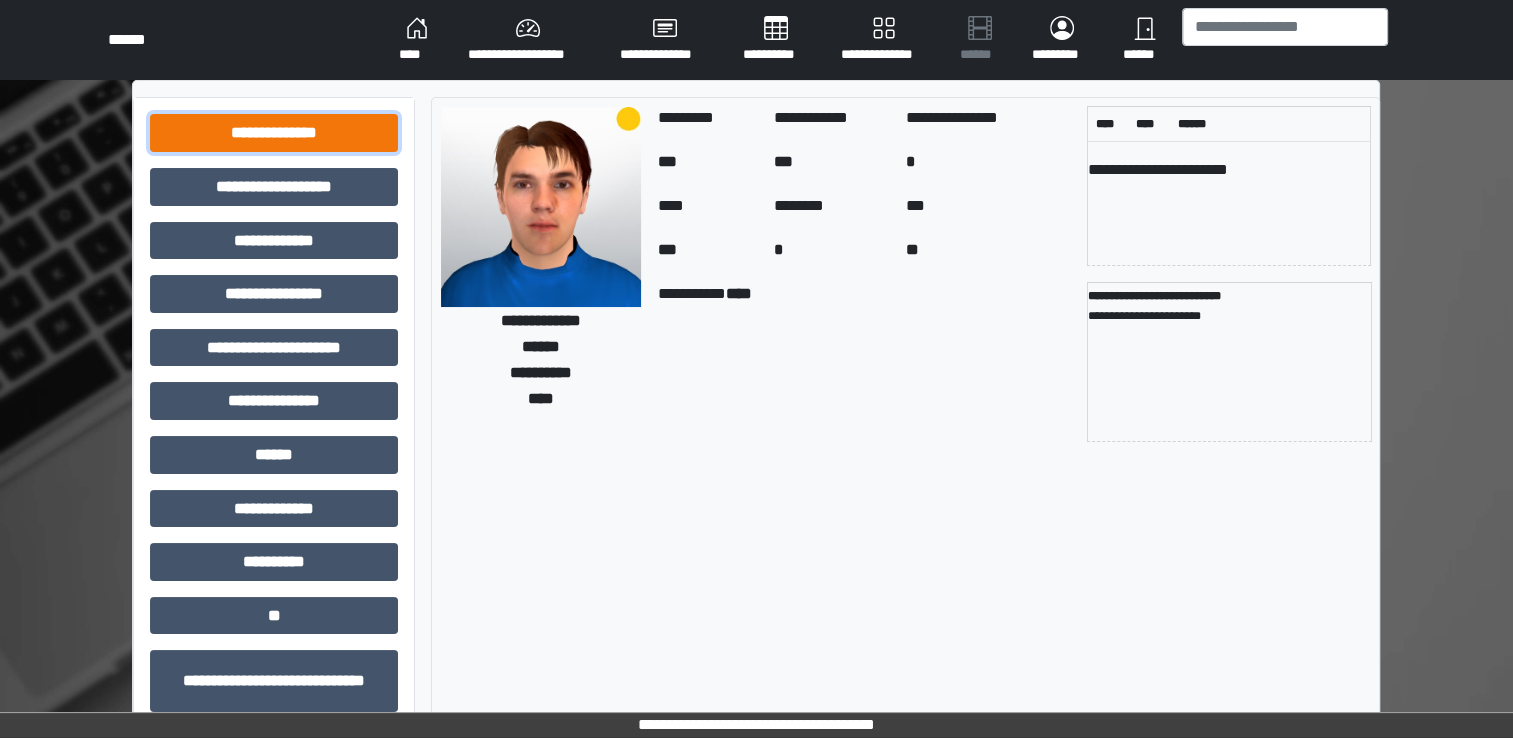 click on "**********" at bounding box center [274, 133] 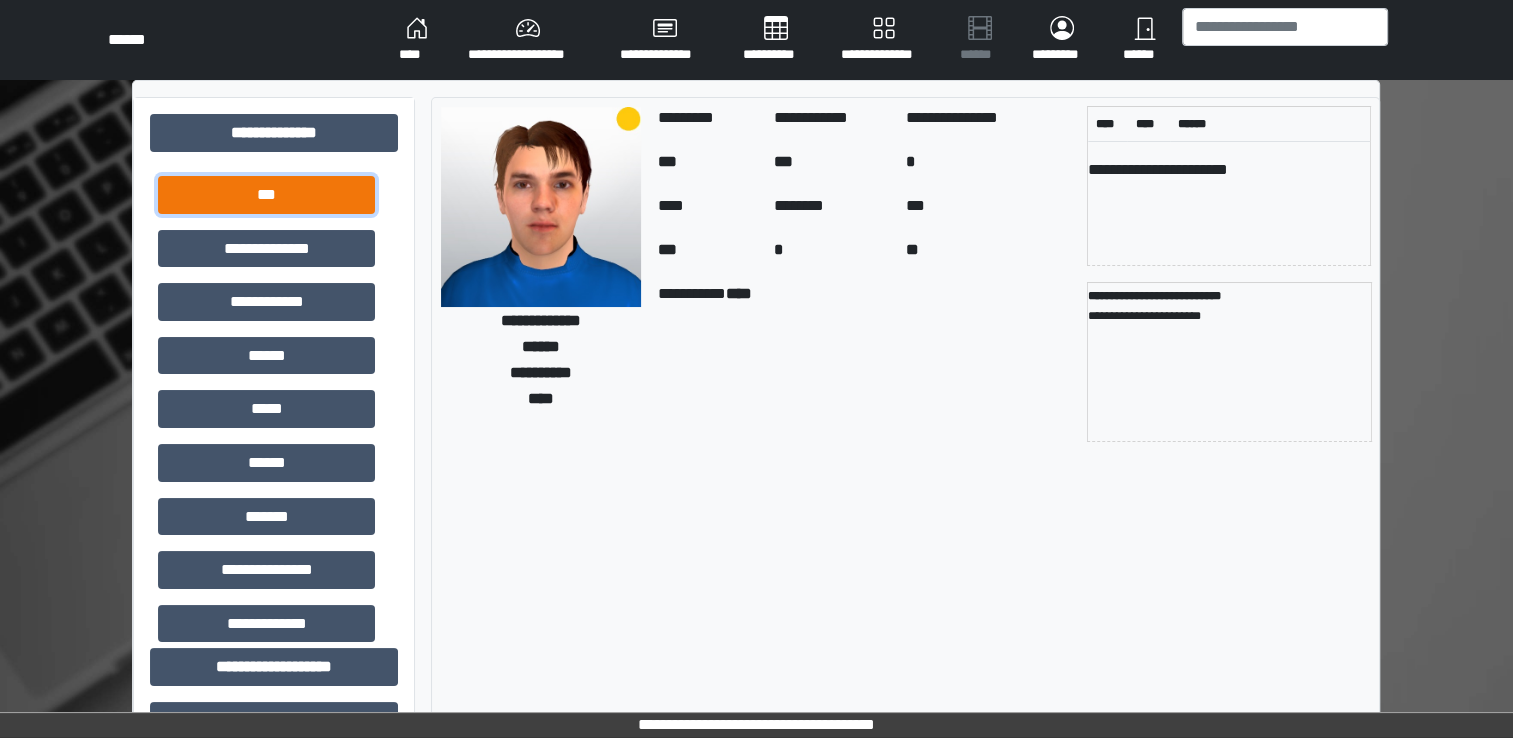 click on "***" at bounding box center (266, 195) 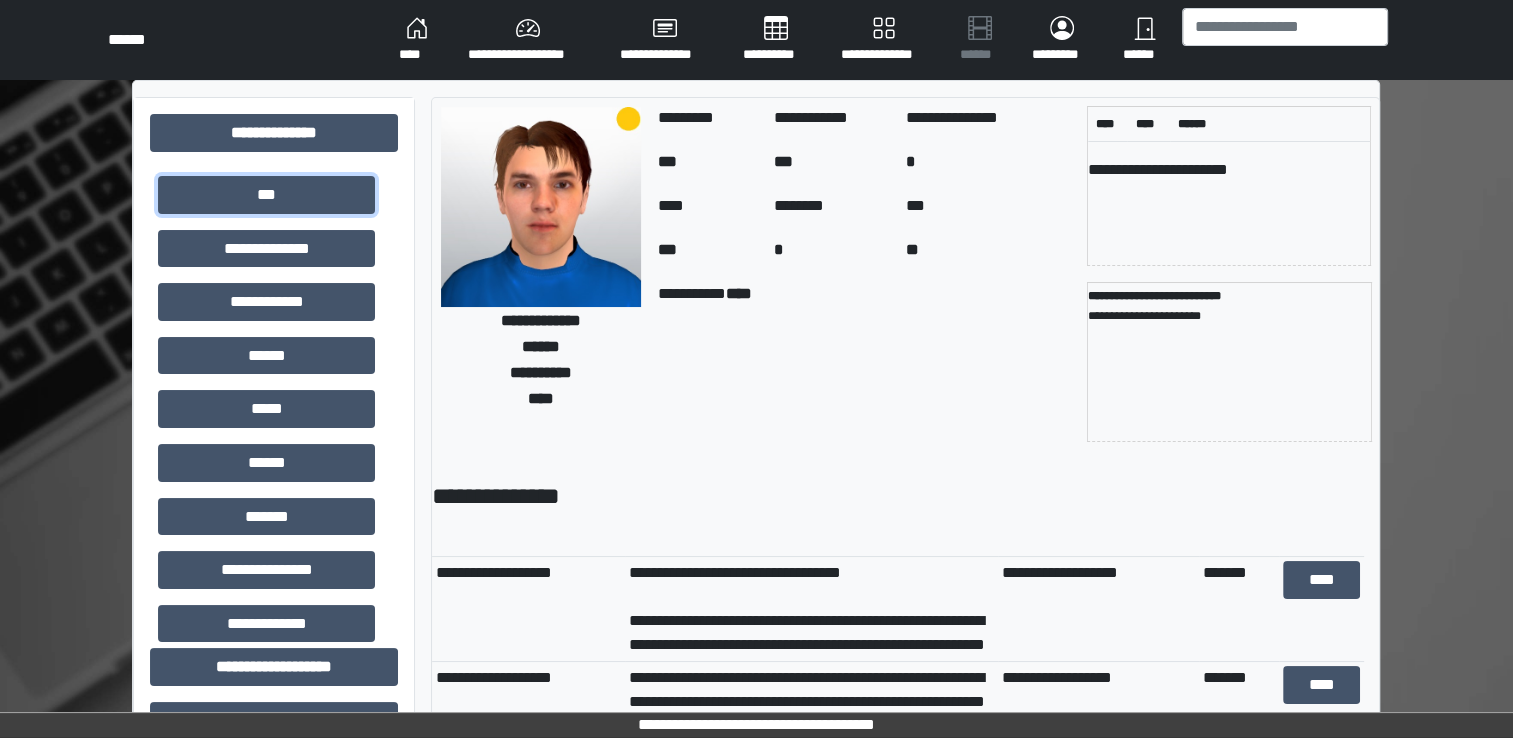 scroll, scrollTop: 0, scrollLeft: 0, axis: both 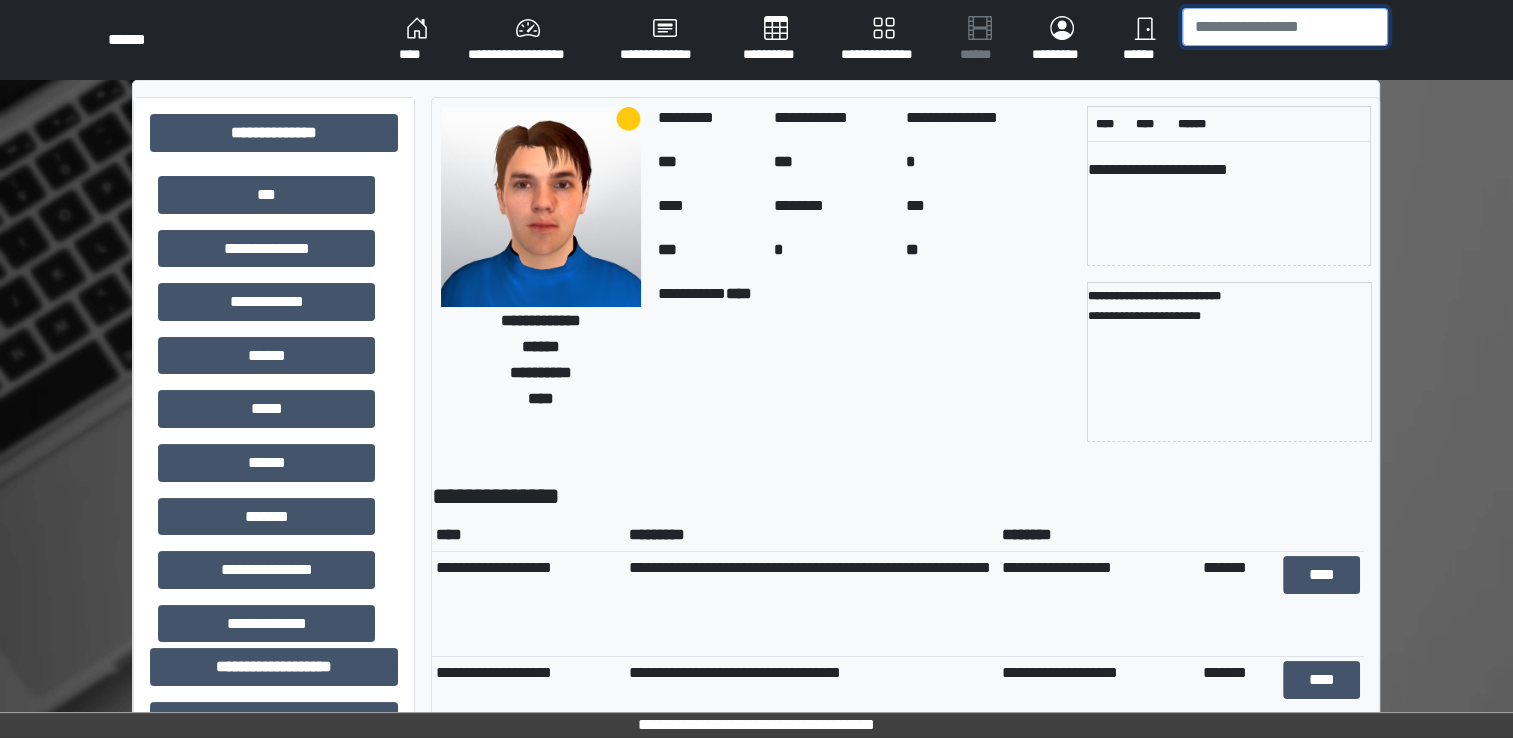 click at bounding box center [1285, 27] 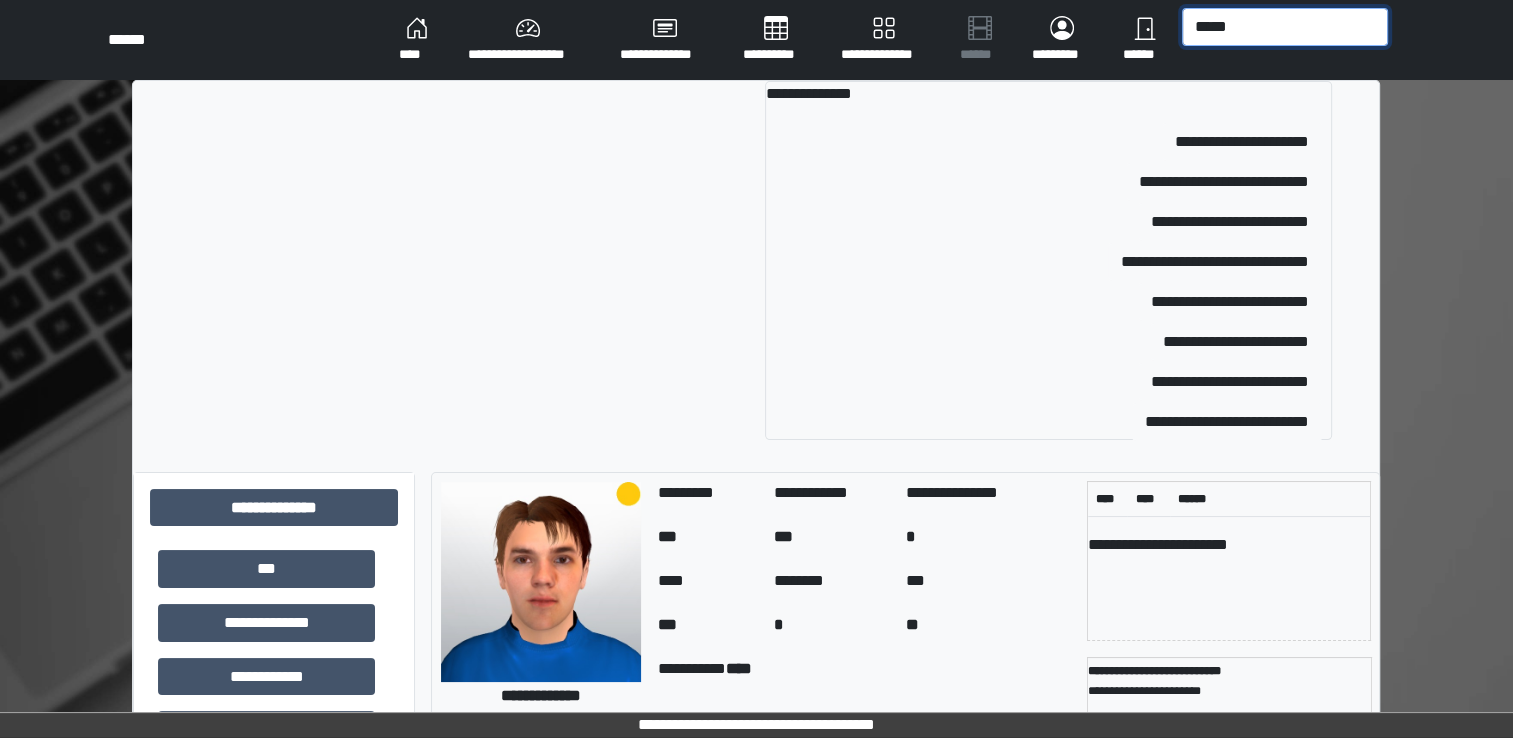 type on "*****" 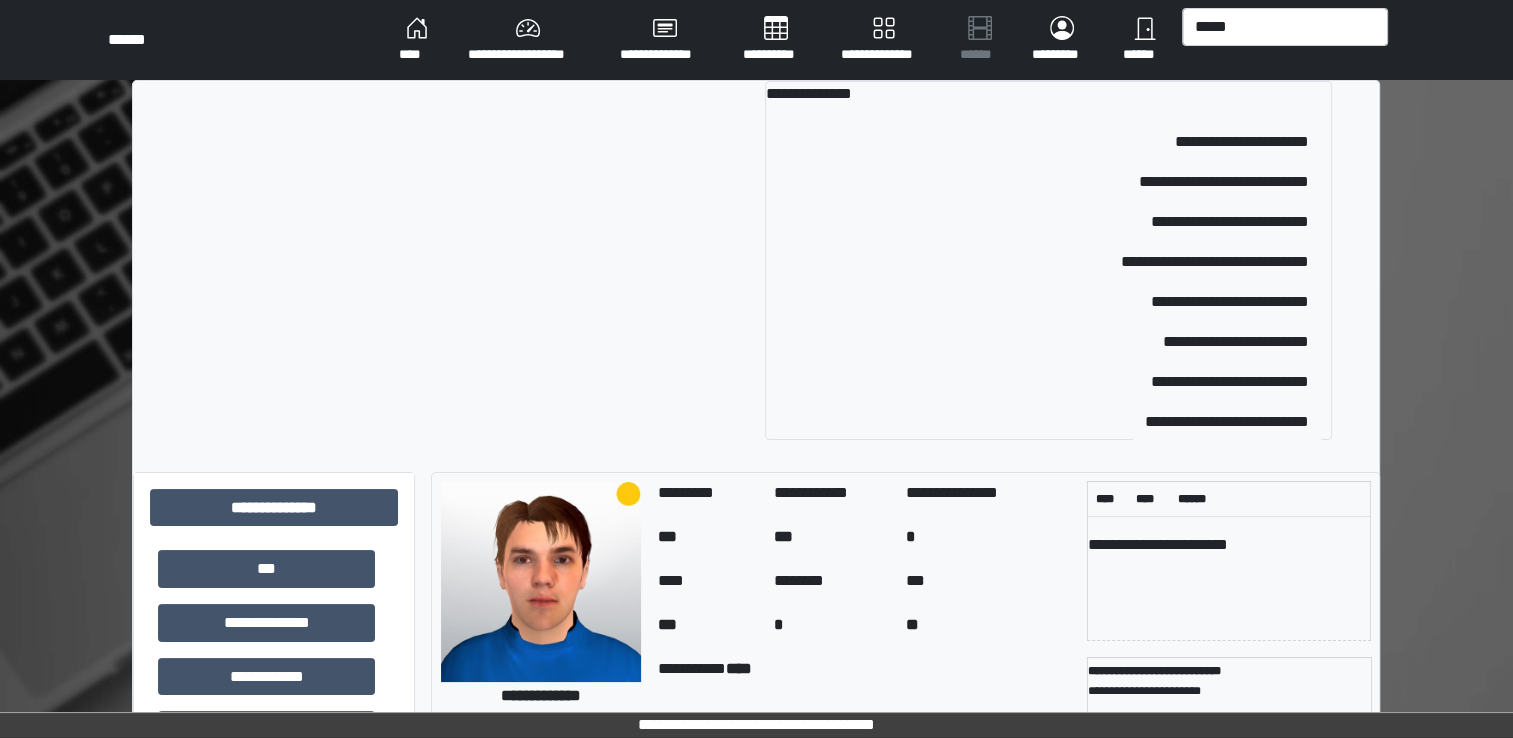 click on "**********" at bounding box center (528, 40) 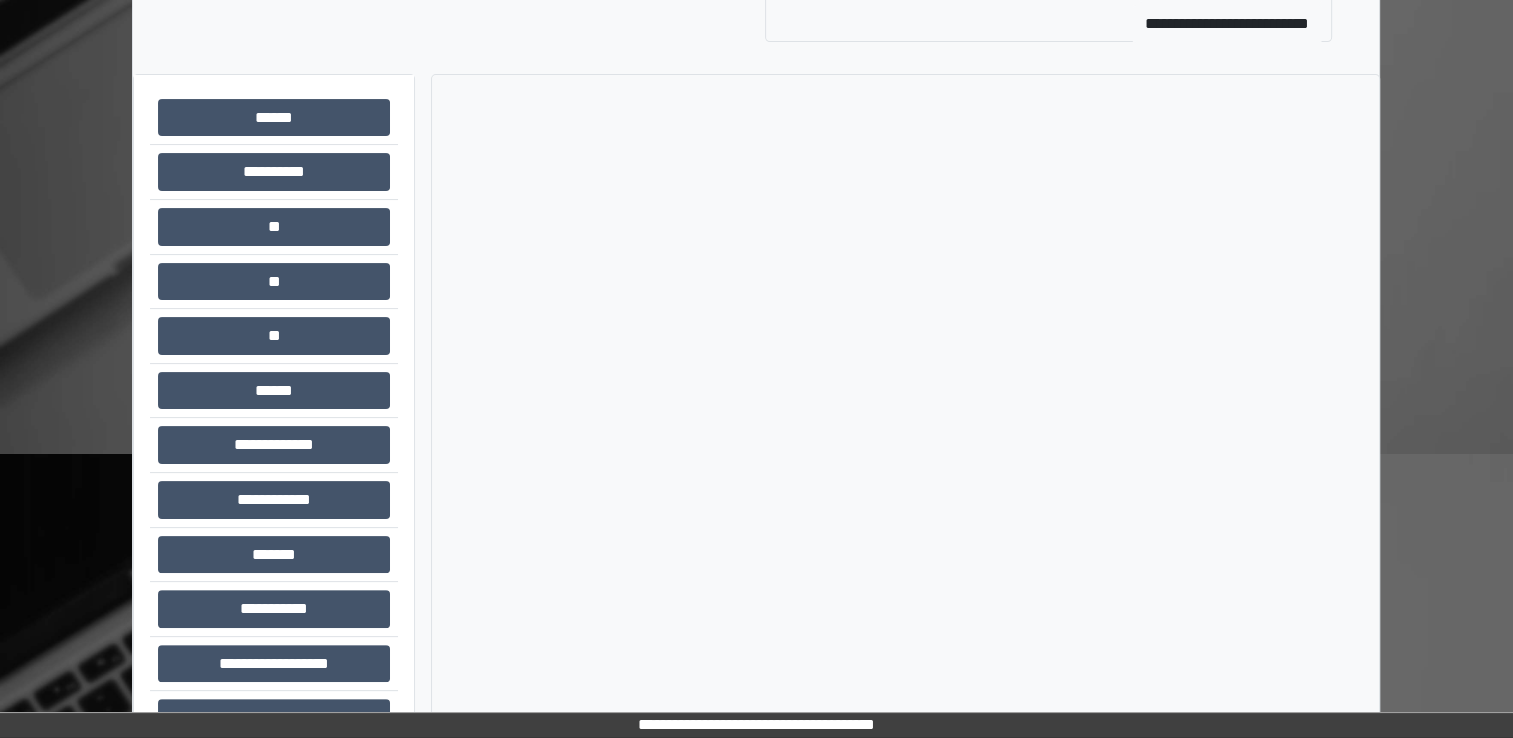 scroll, scrollTop: 400, scrollLeft: 0, axis: vertical 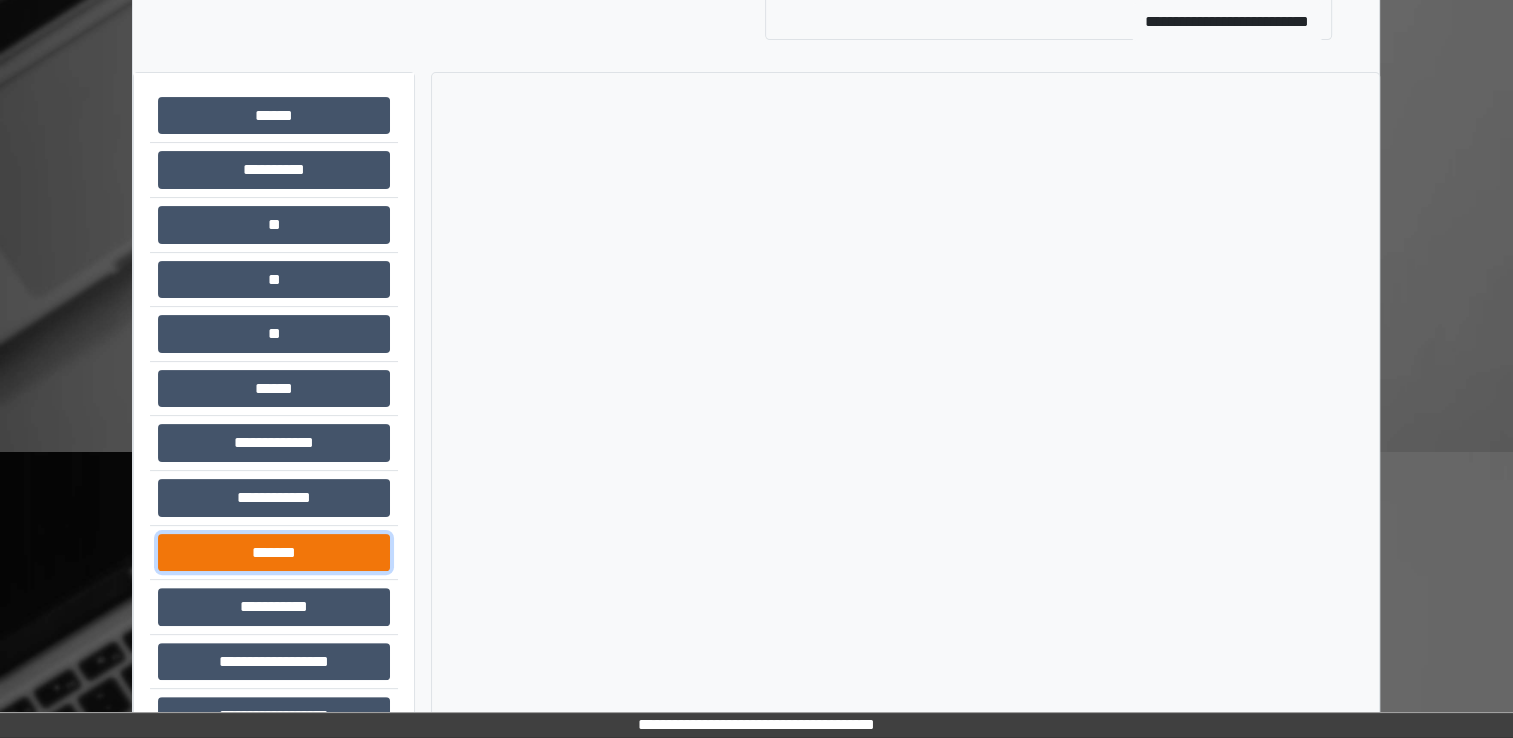 click on "*******" at bounding box center [274, 553] 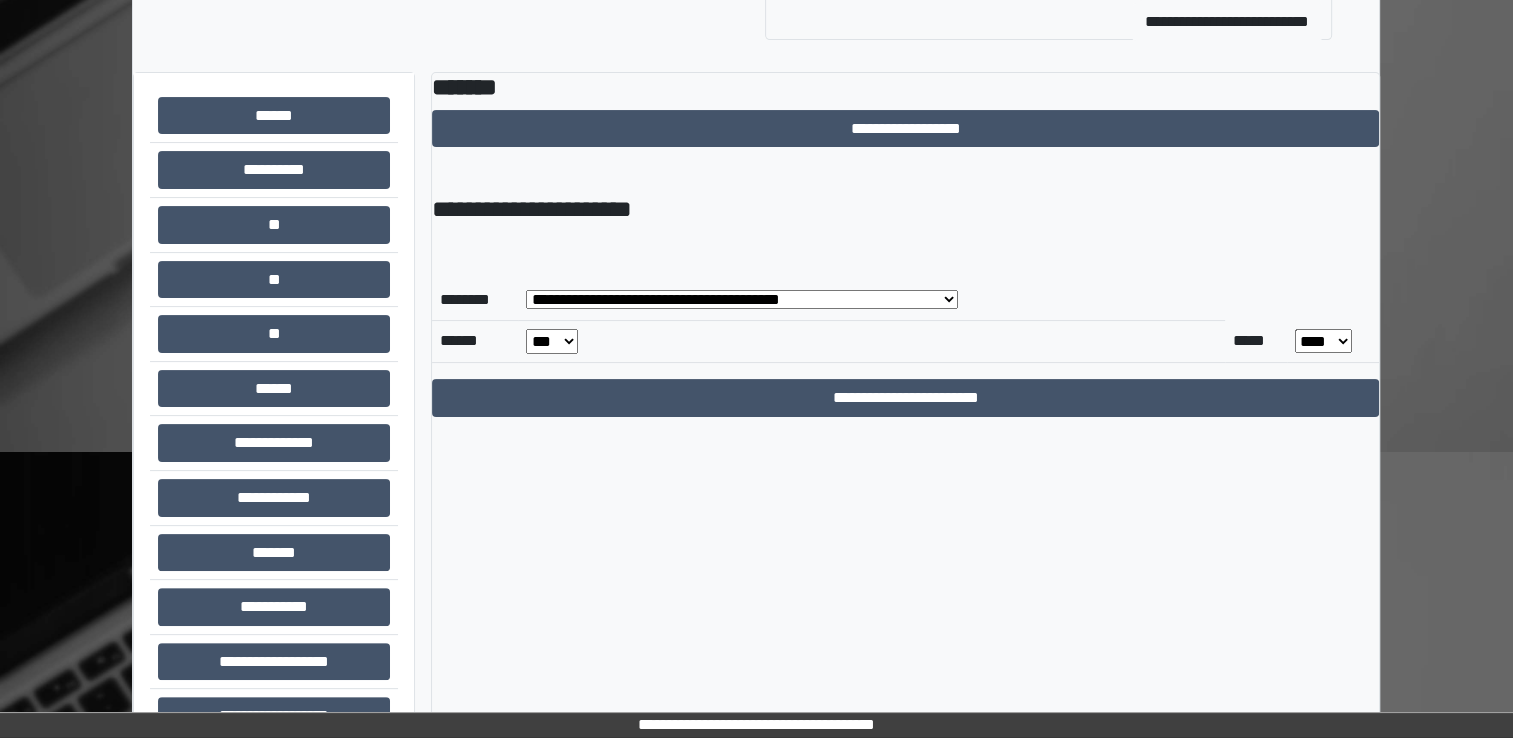 click on "**********" at bounding box center [742, 299] 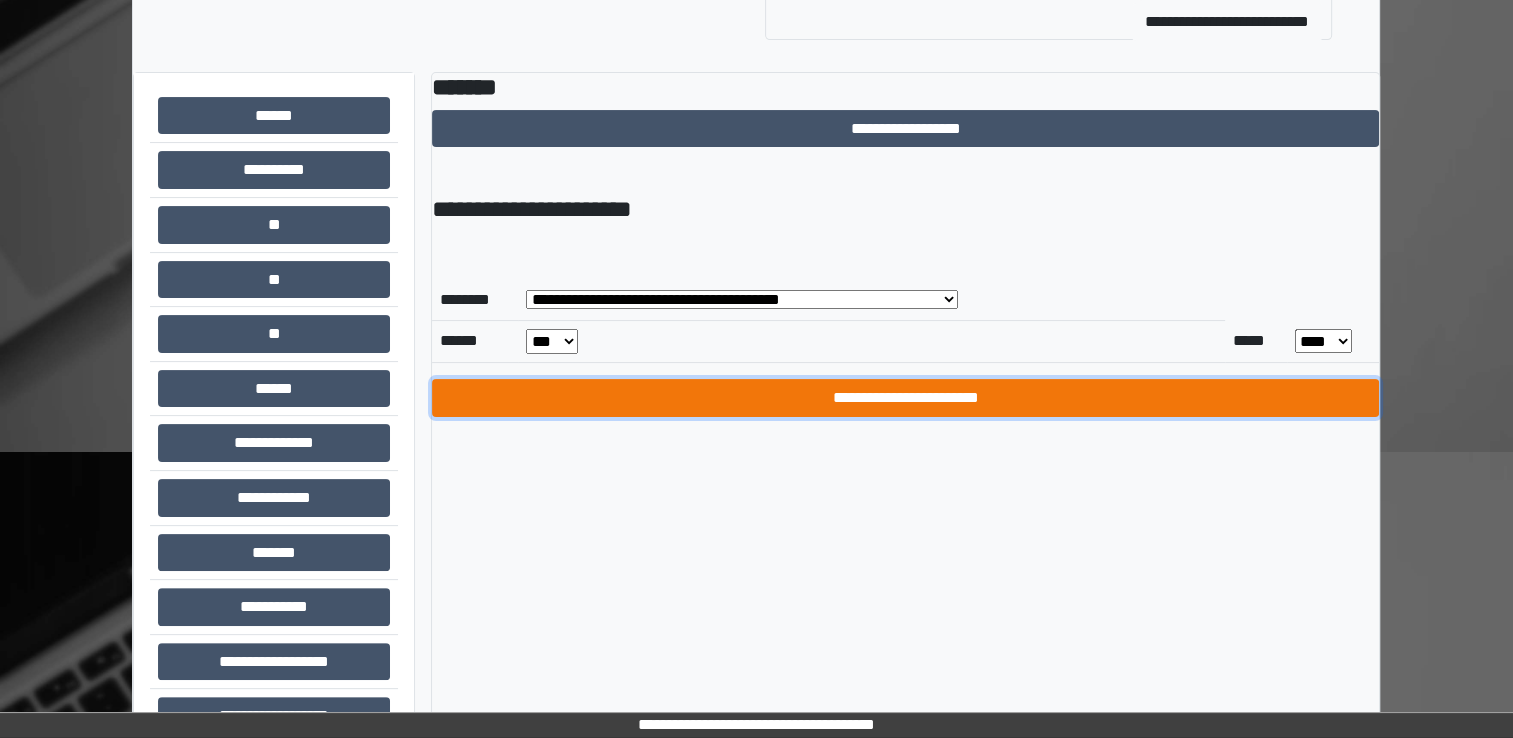 click on "**********" at bounding box center [905, 398] 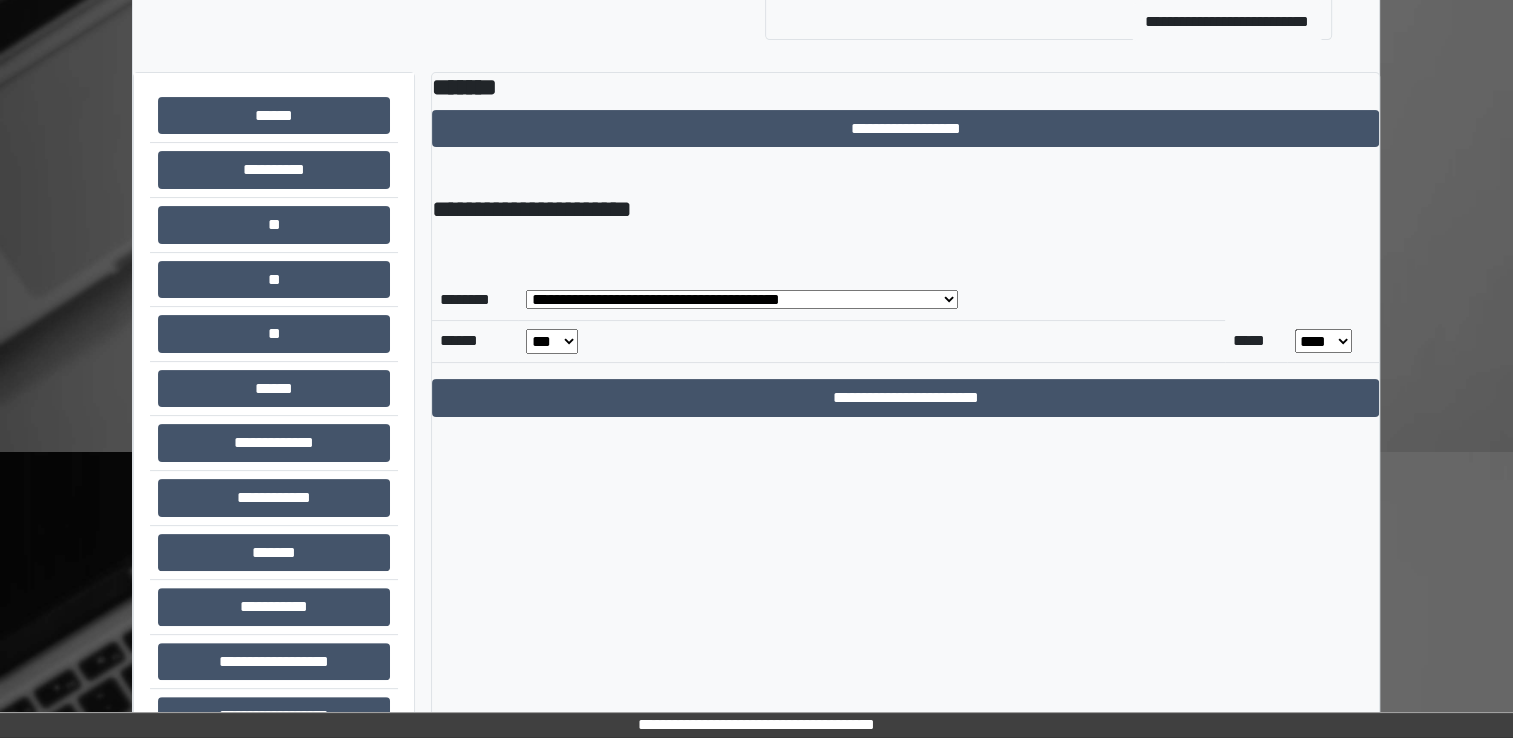 click on "***
***
***
***
***
***
***
***
***
***
***
***" at bounding box center [552, 341] 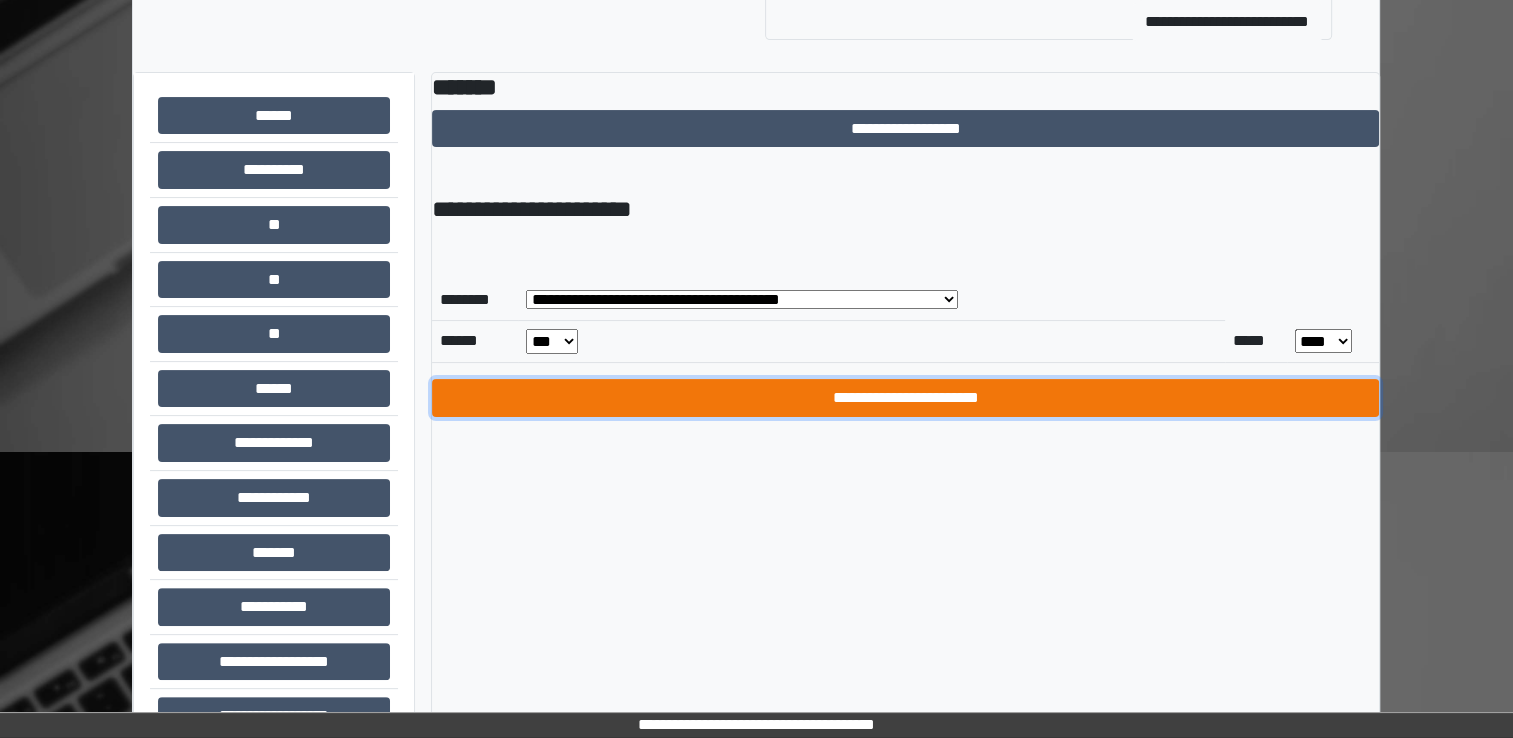 click on "**********" at bounding box center (905, 398) 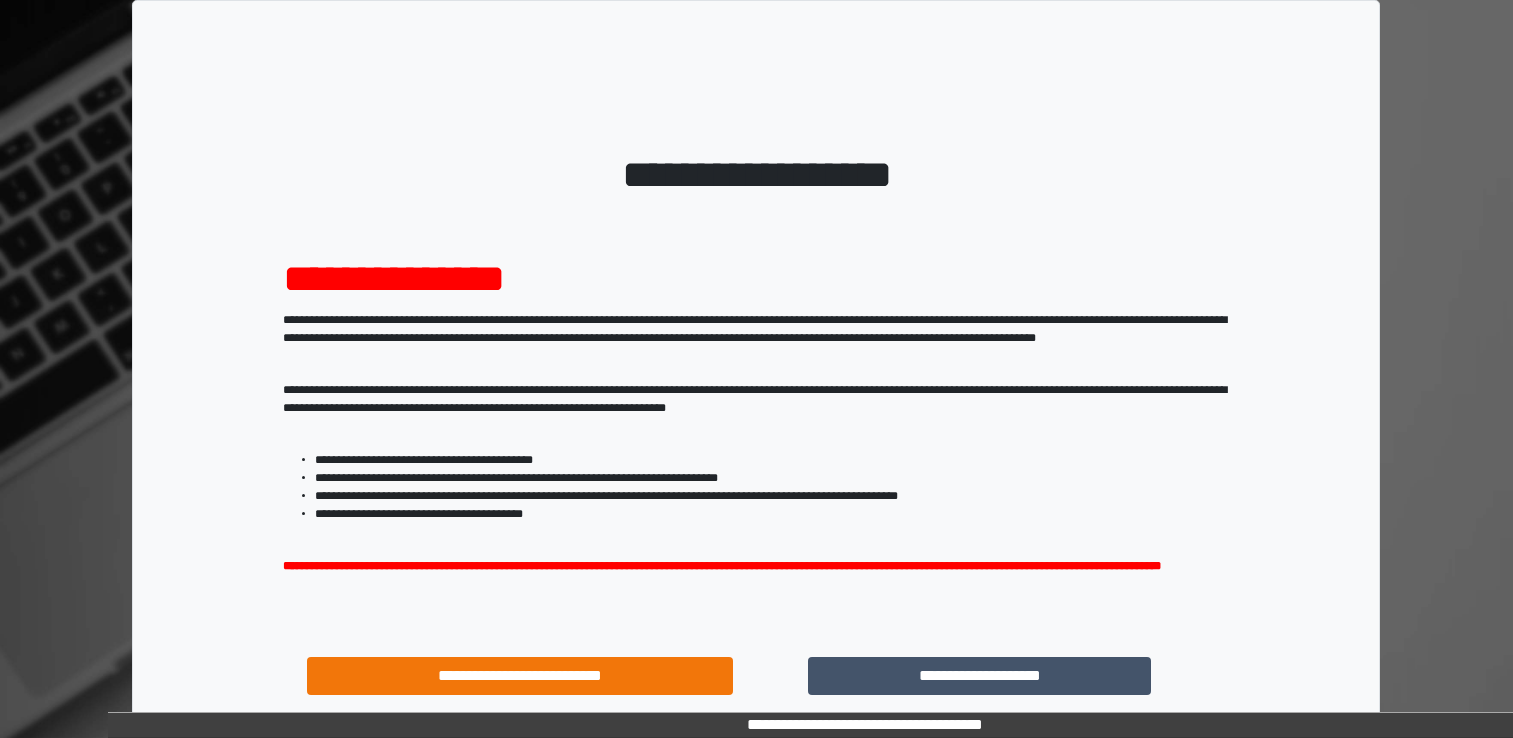scroll, scrollTop: 0, scrollLeft: 0, axis: both 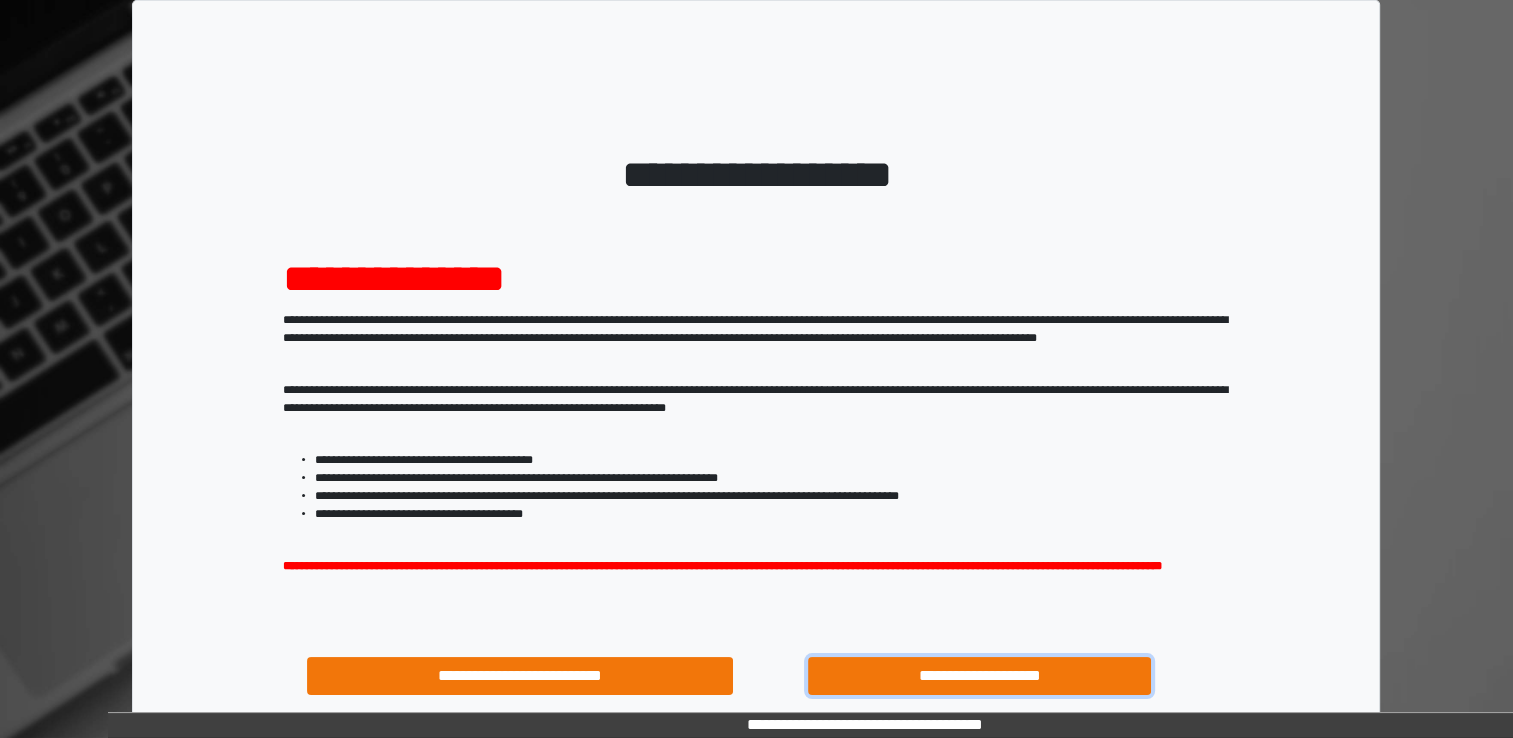 click on "**********" at bounding box center (980, 676) 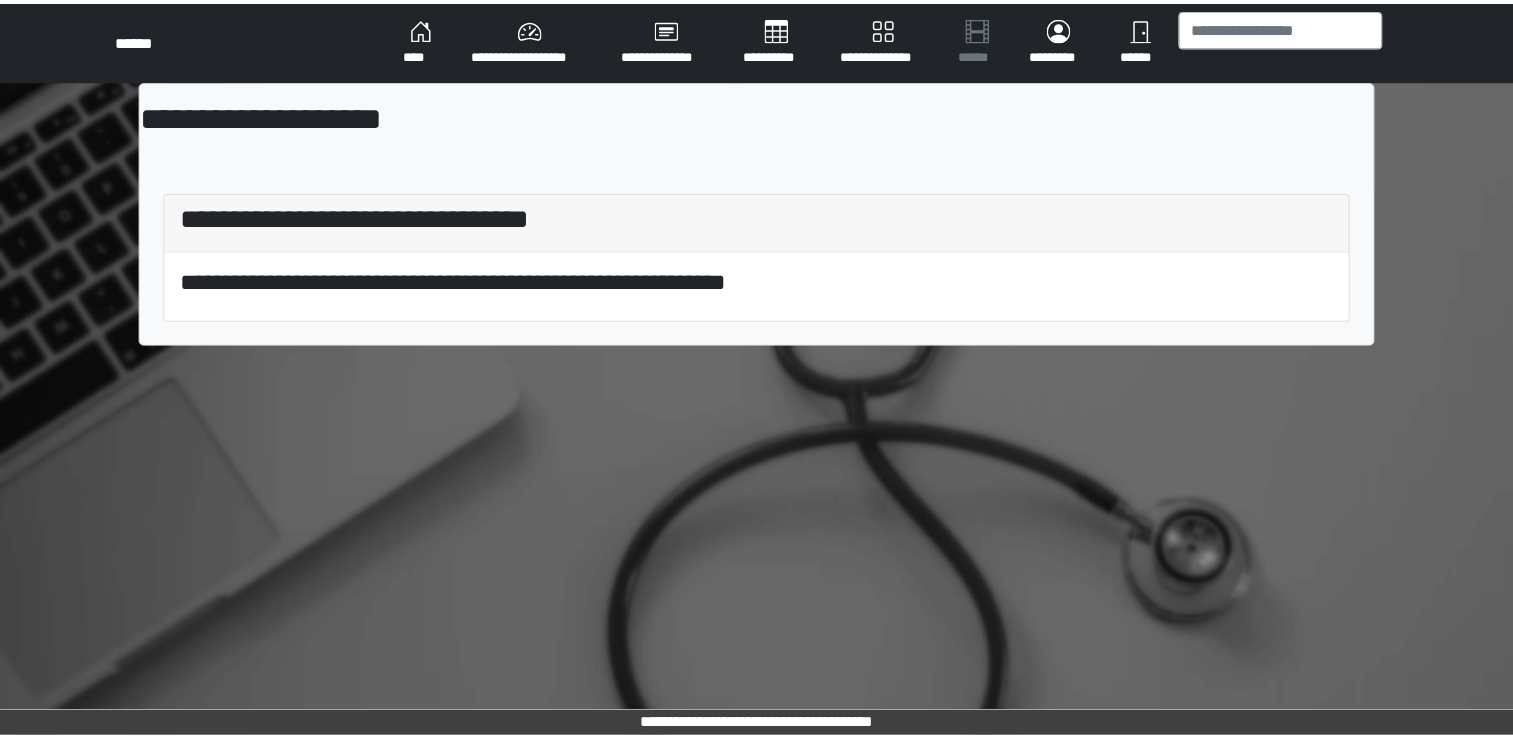 scroll, scrollTop: 0, scrollLeft: 0, axis: both 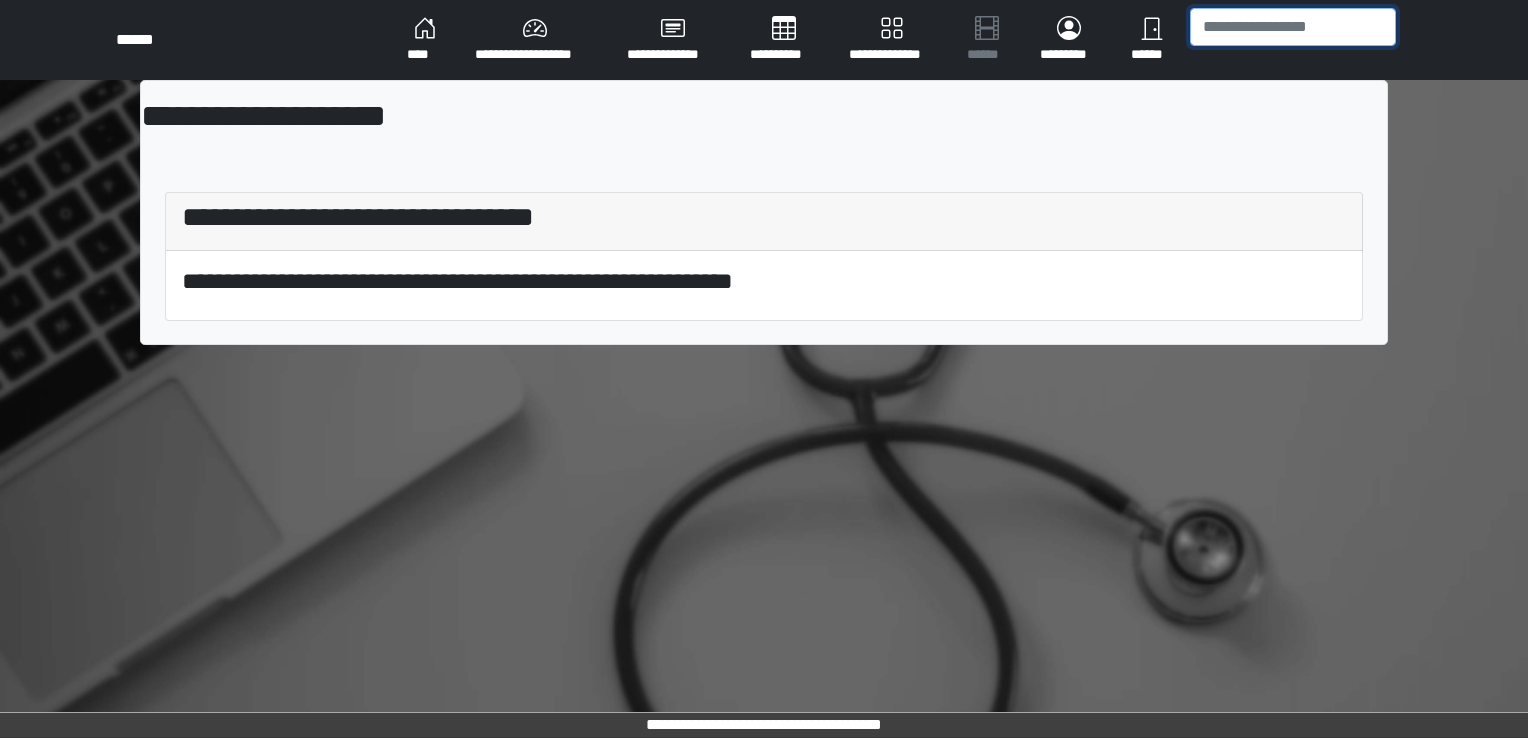 click at bounding box center (1293, 27) 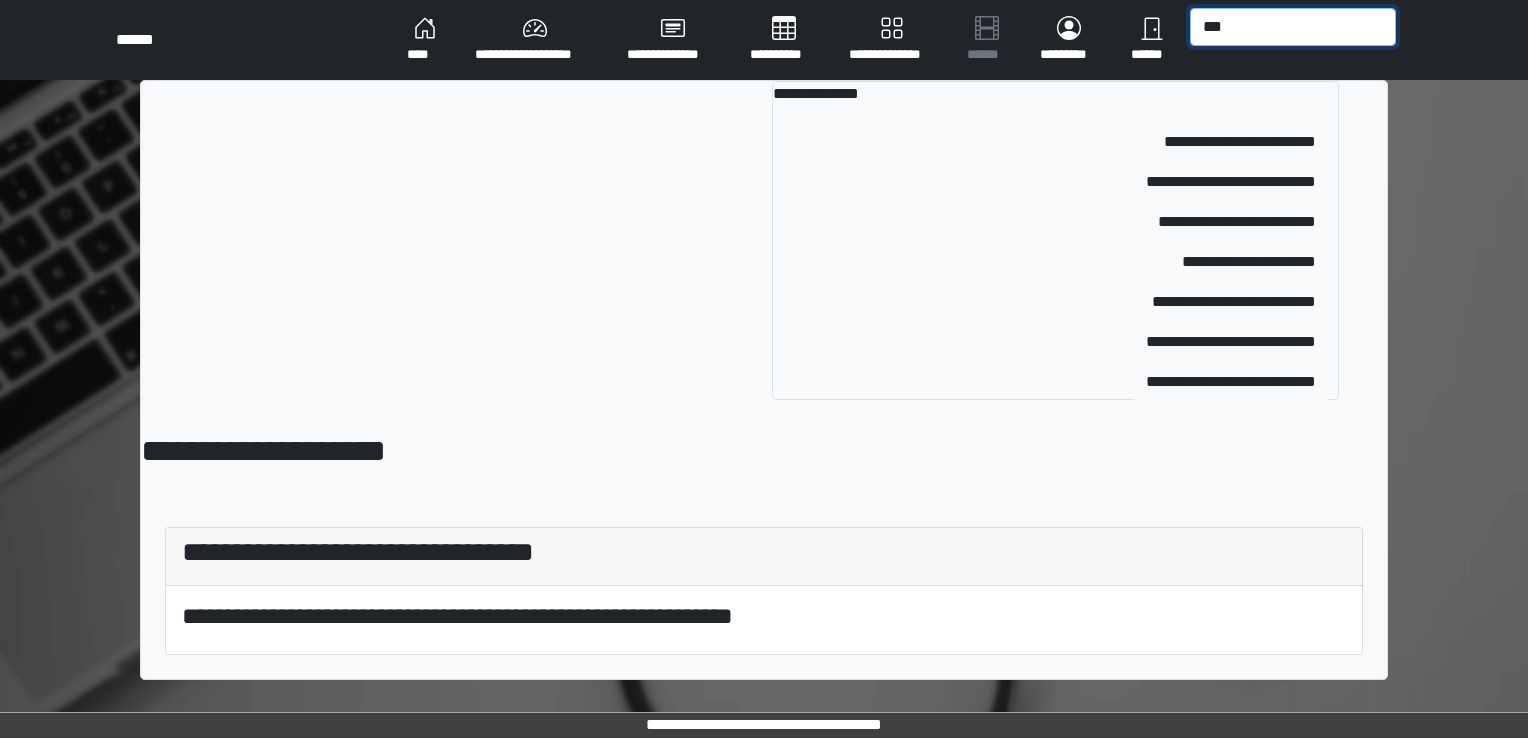type on "***" 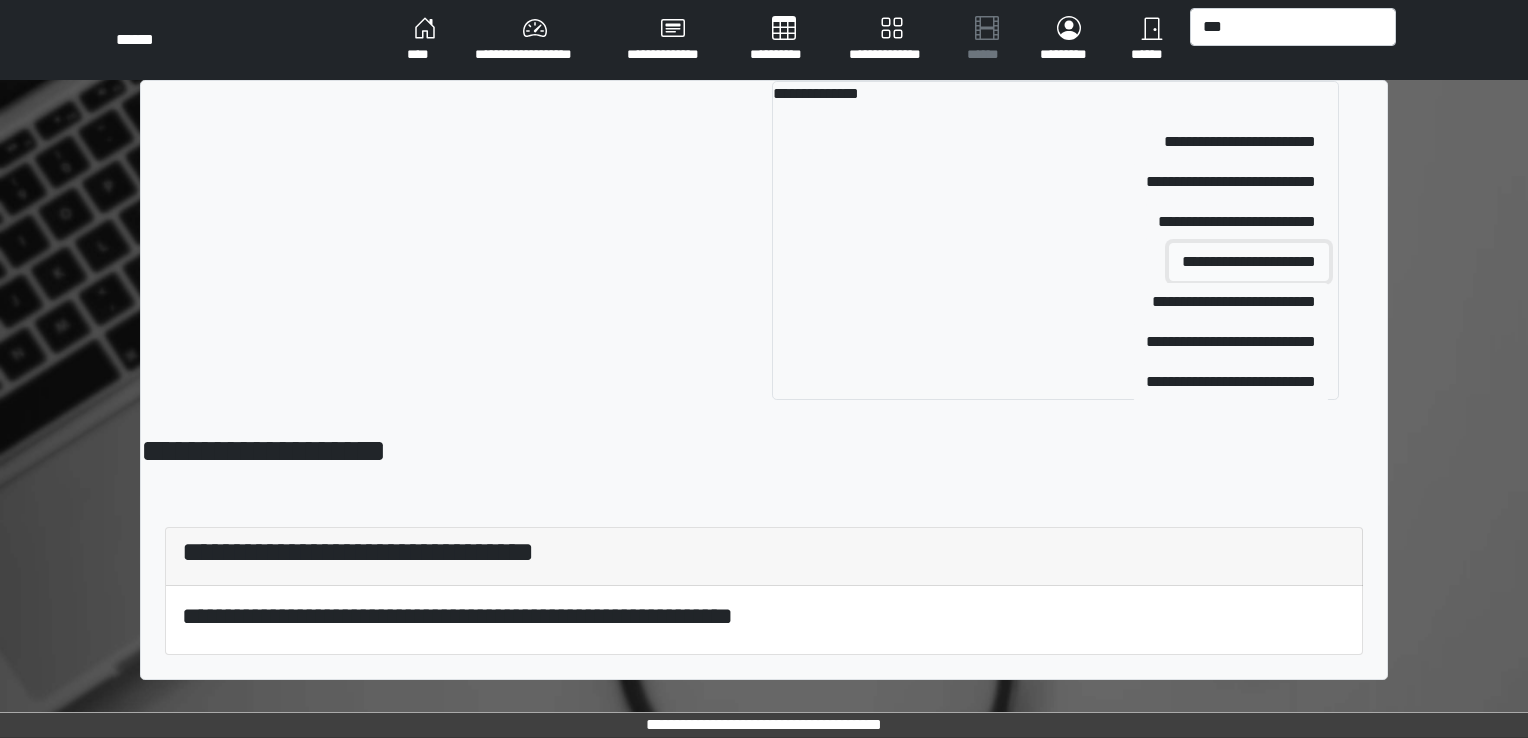 click on "**********" at bounding box center [1249, 262] 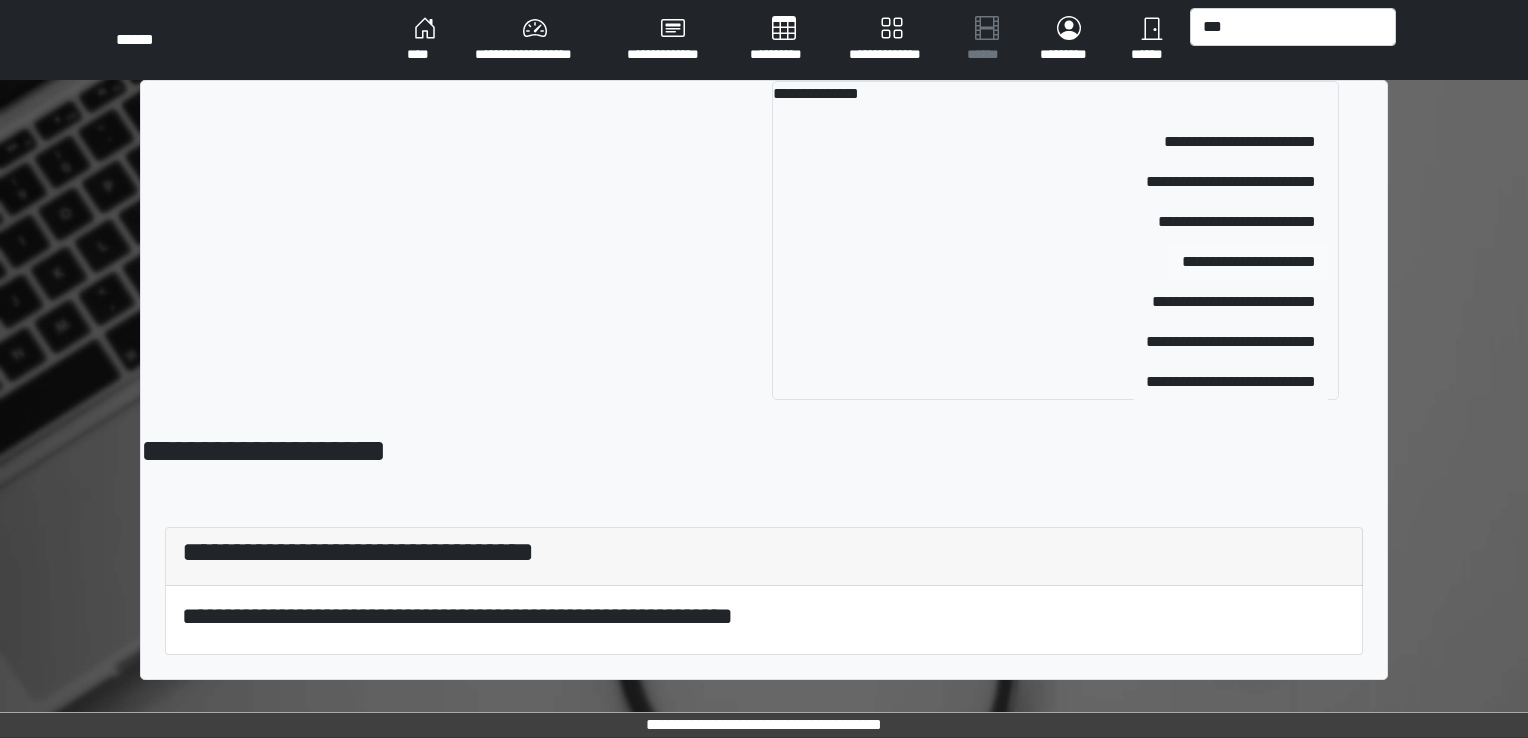 type 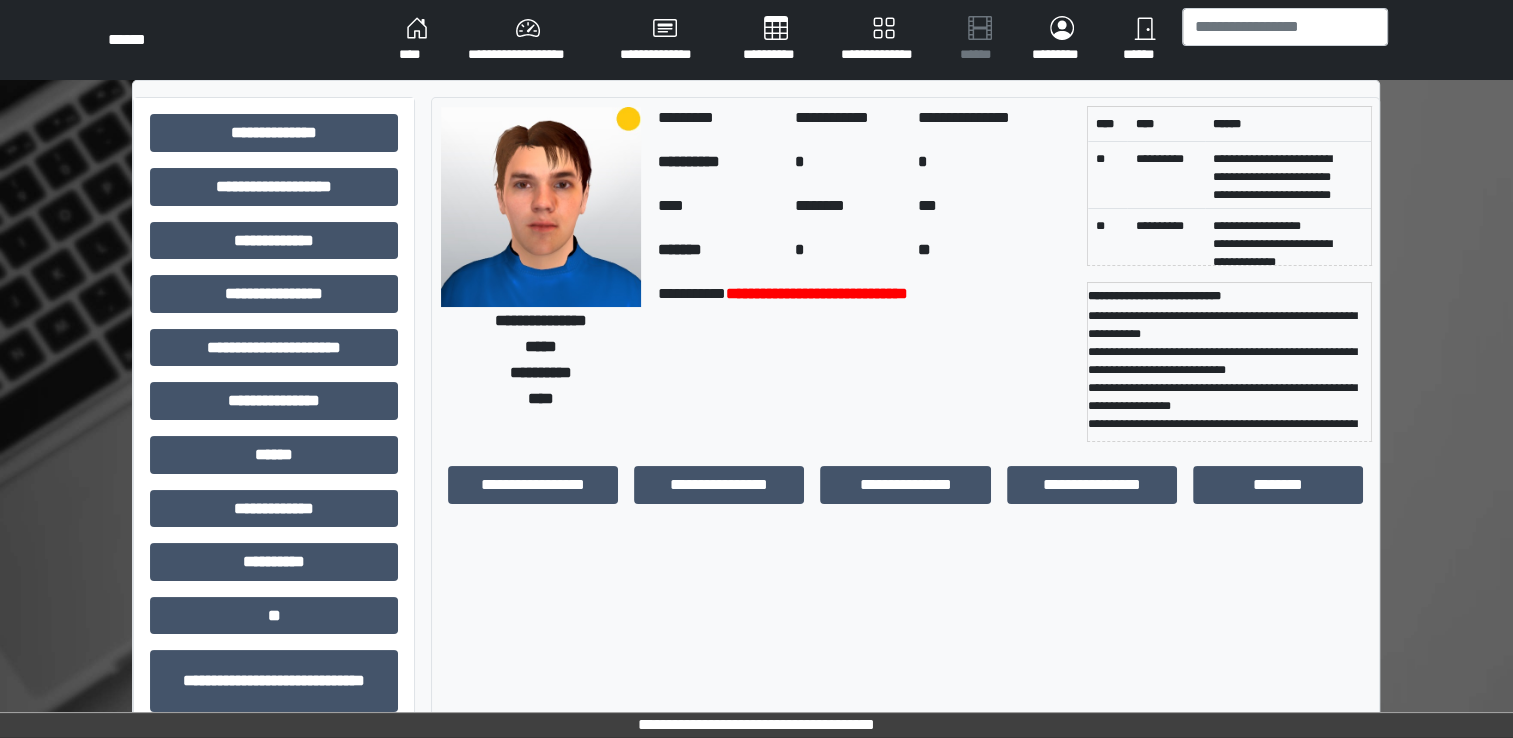 scroll, scrollTop: 19, scrollLeft: 0, axis: vertical 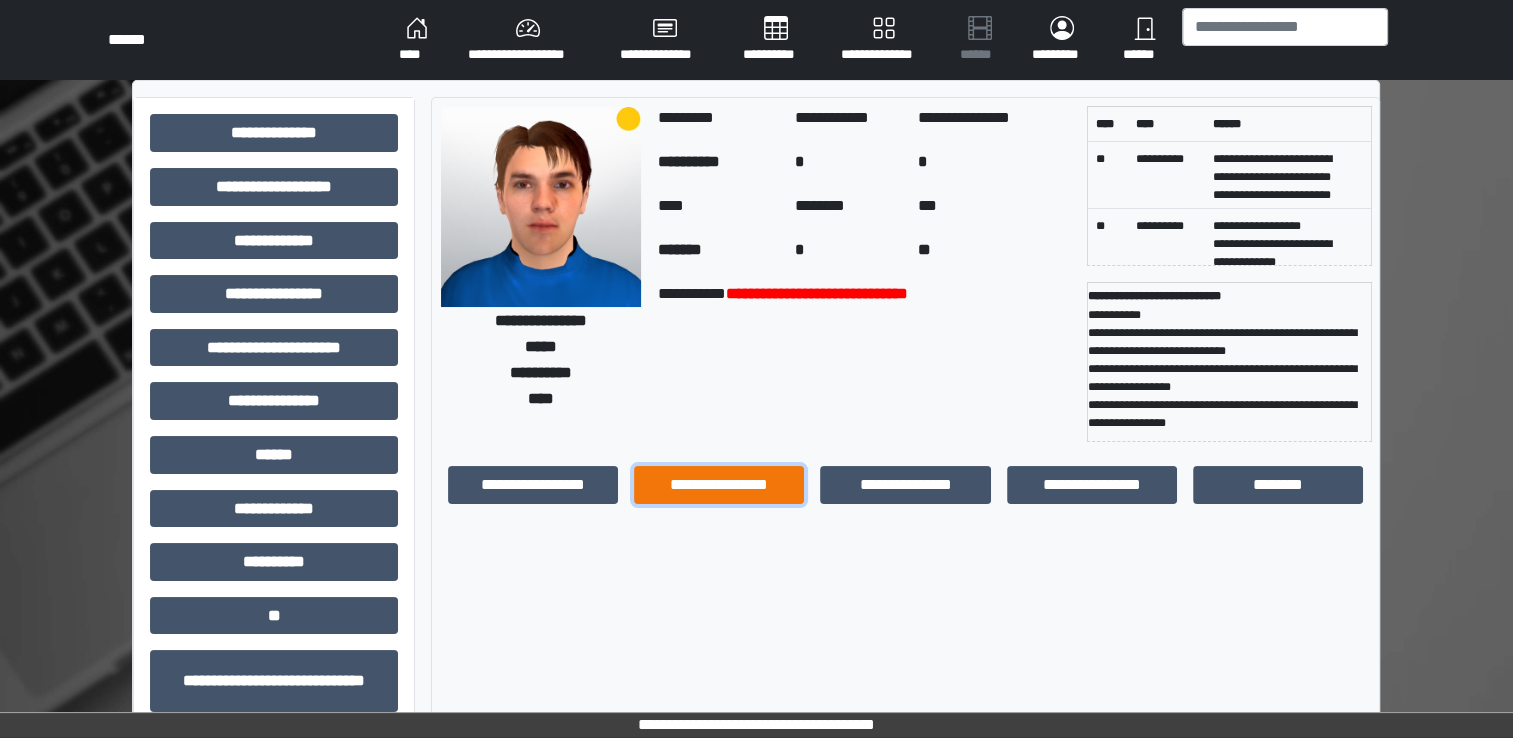 click on "**********" at bounding box center [719, 485] 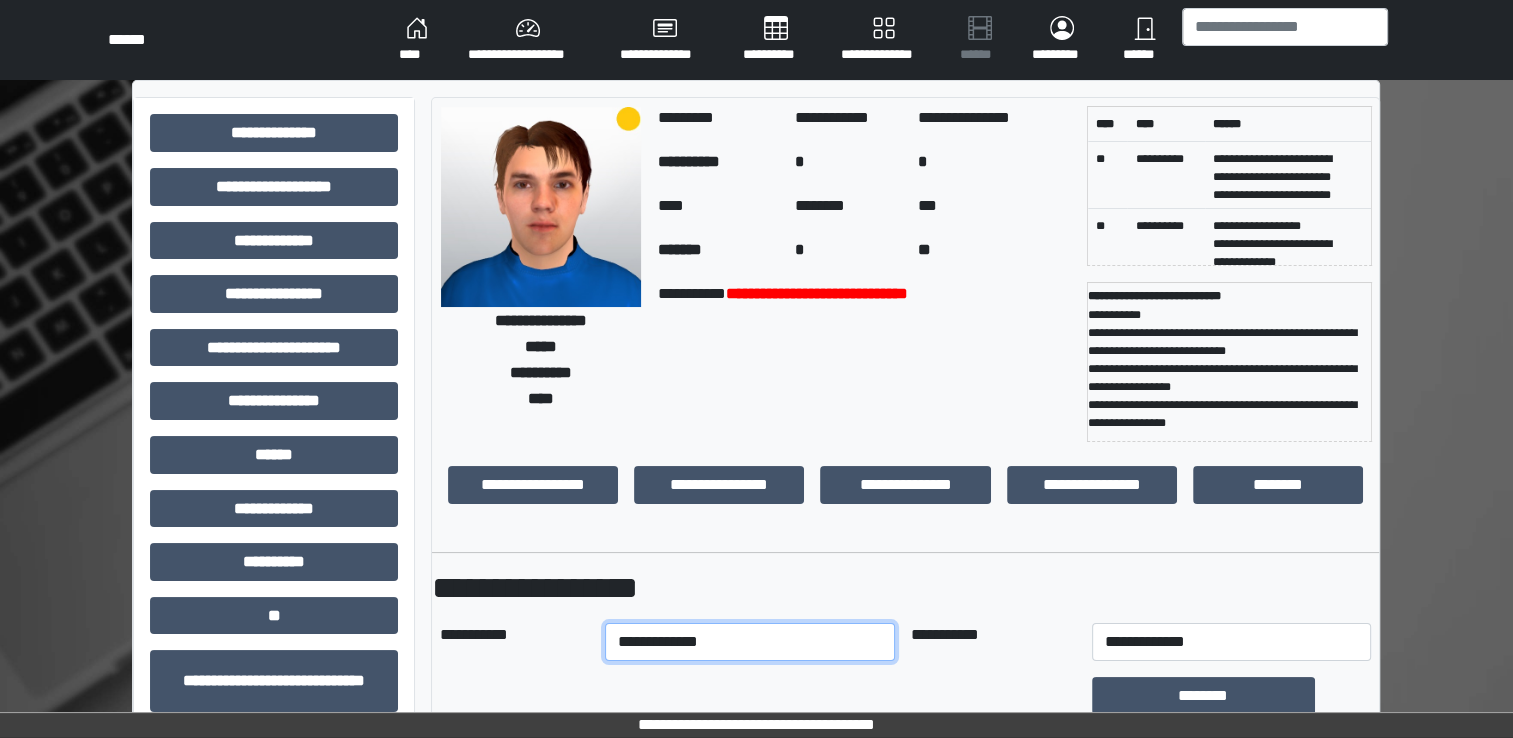 click on "**********" at bounding box center (750, 642) 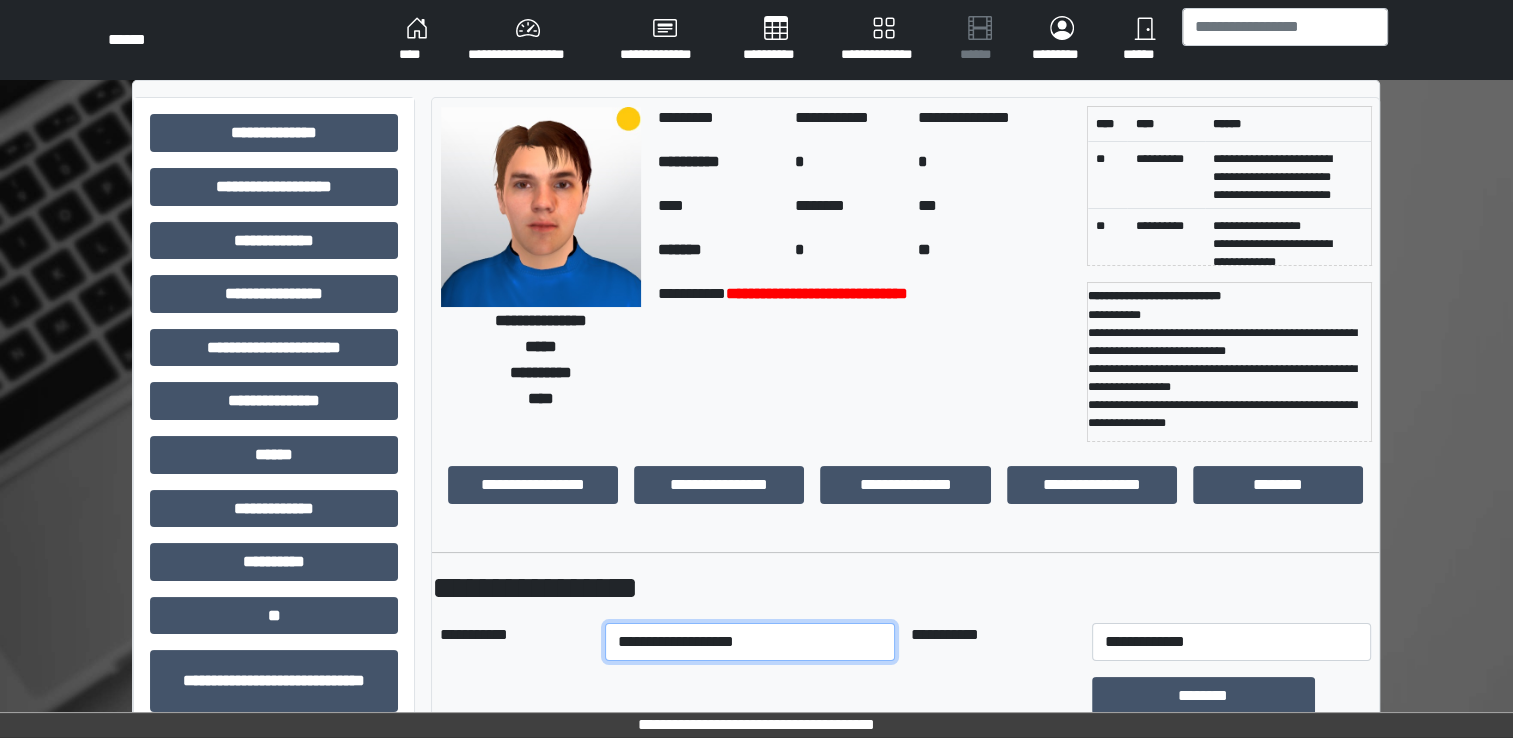 click on "**********" at bounding box center (750, 642) 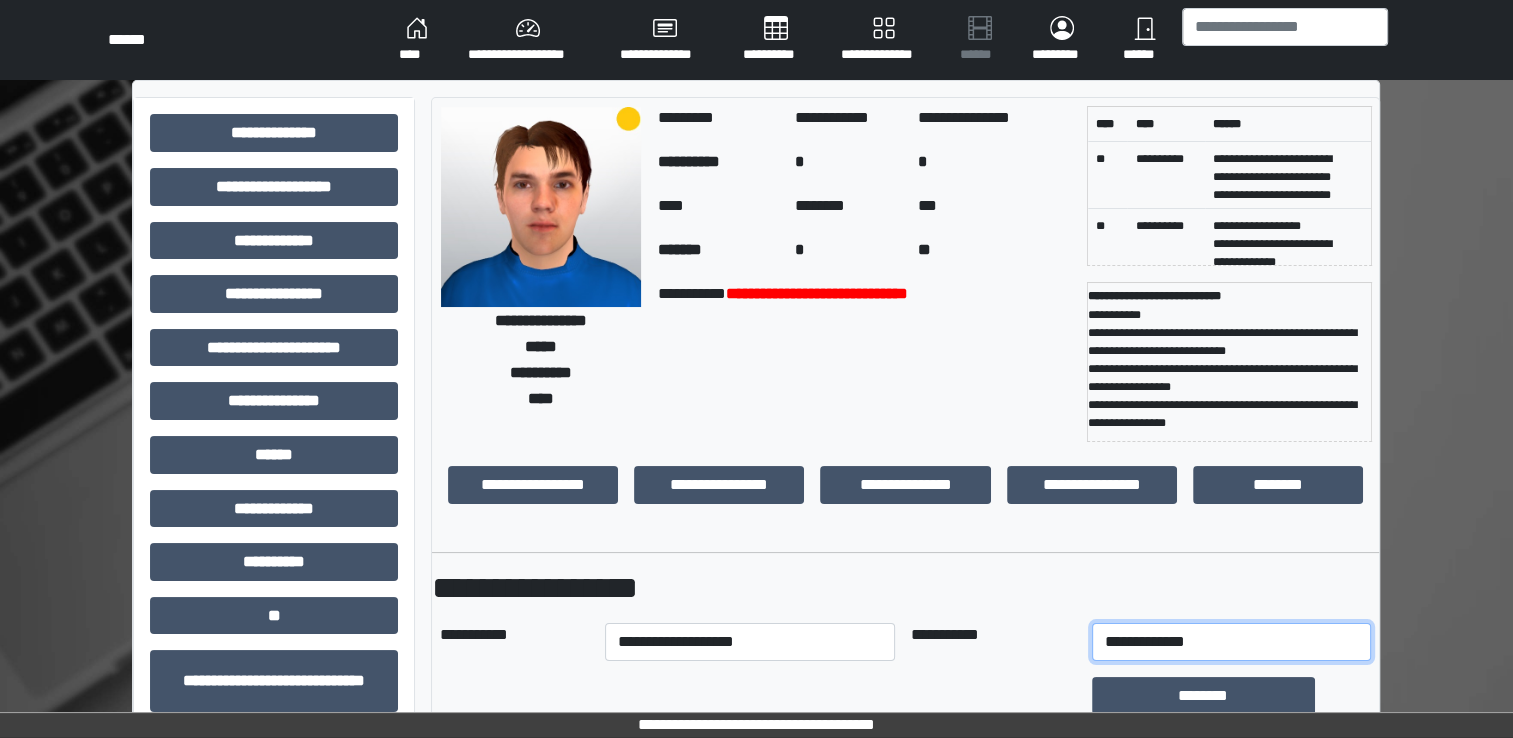 click on "**********" at bounding box center [1231, 642] 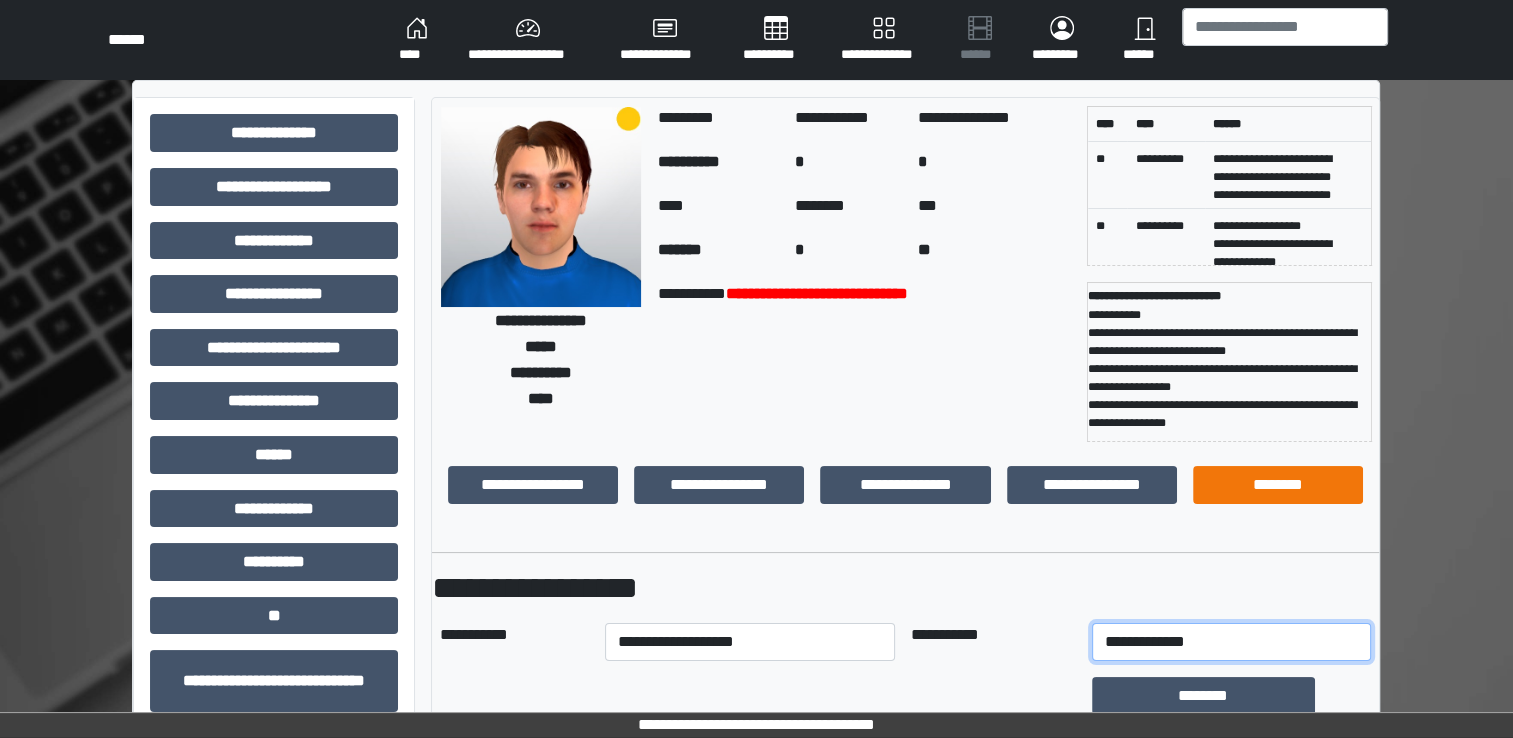 select on "*" 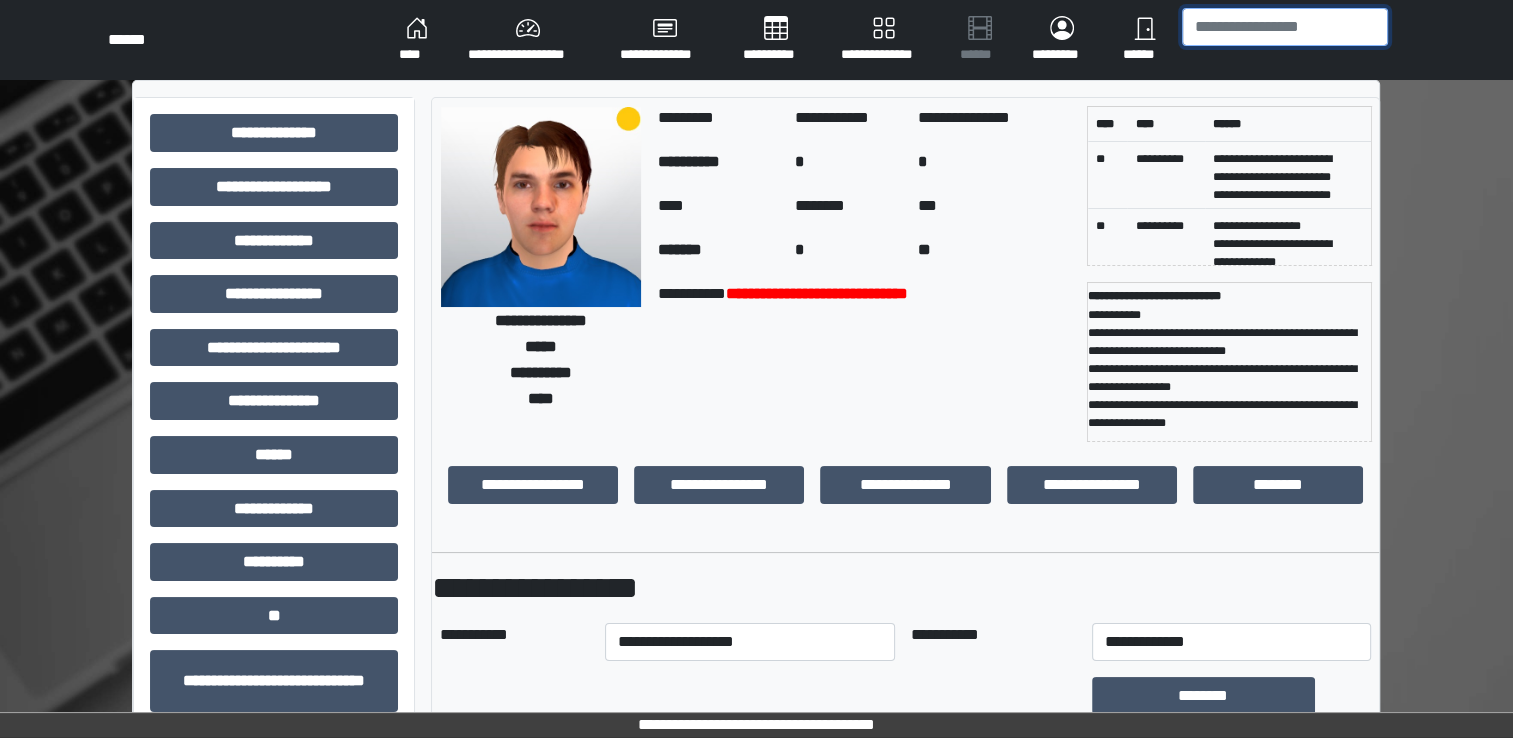 click at bounding box center [1285, 27] 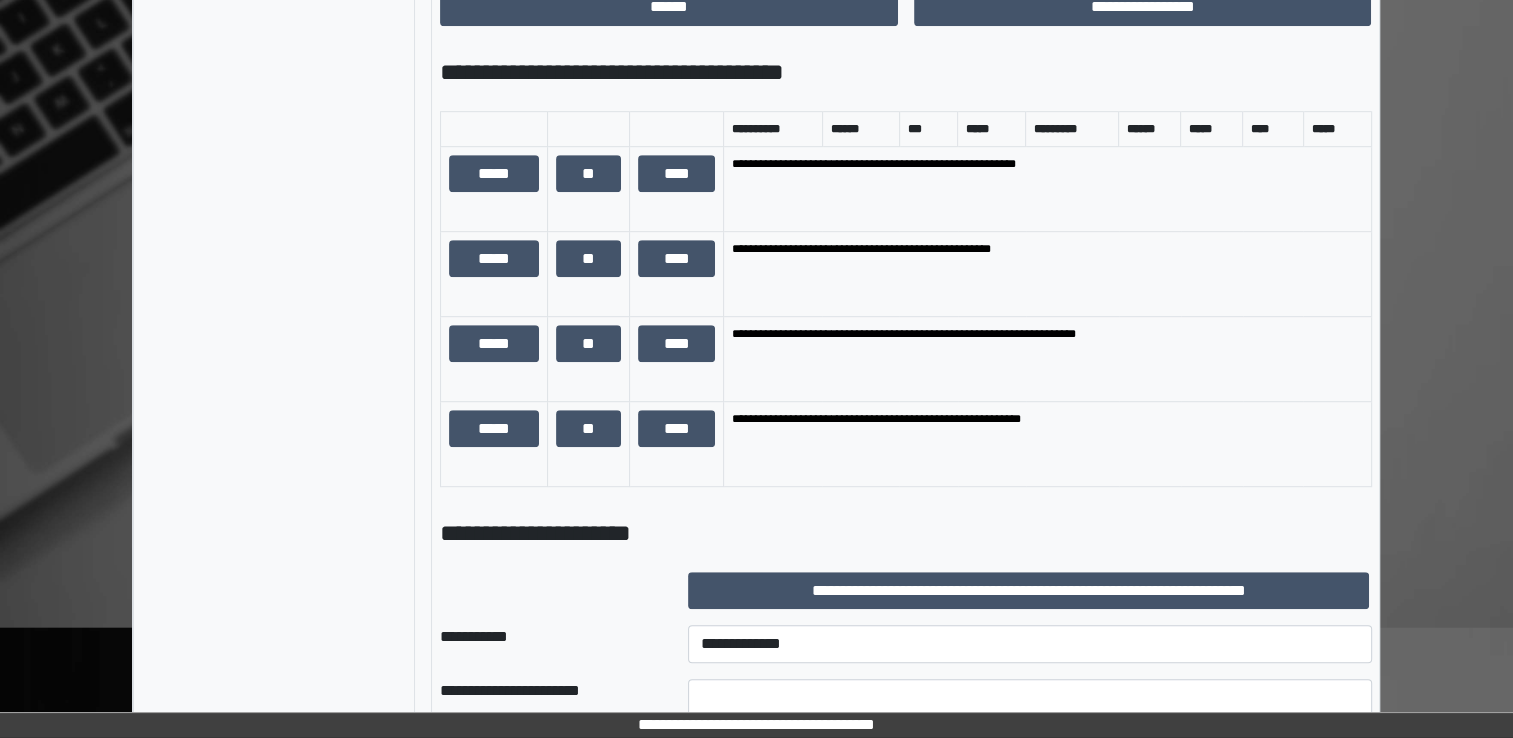 scroll, scrollTop: 1400, scrollLeft: 0, axis: vertical 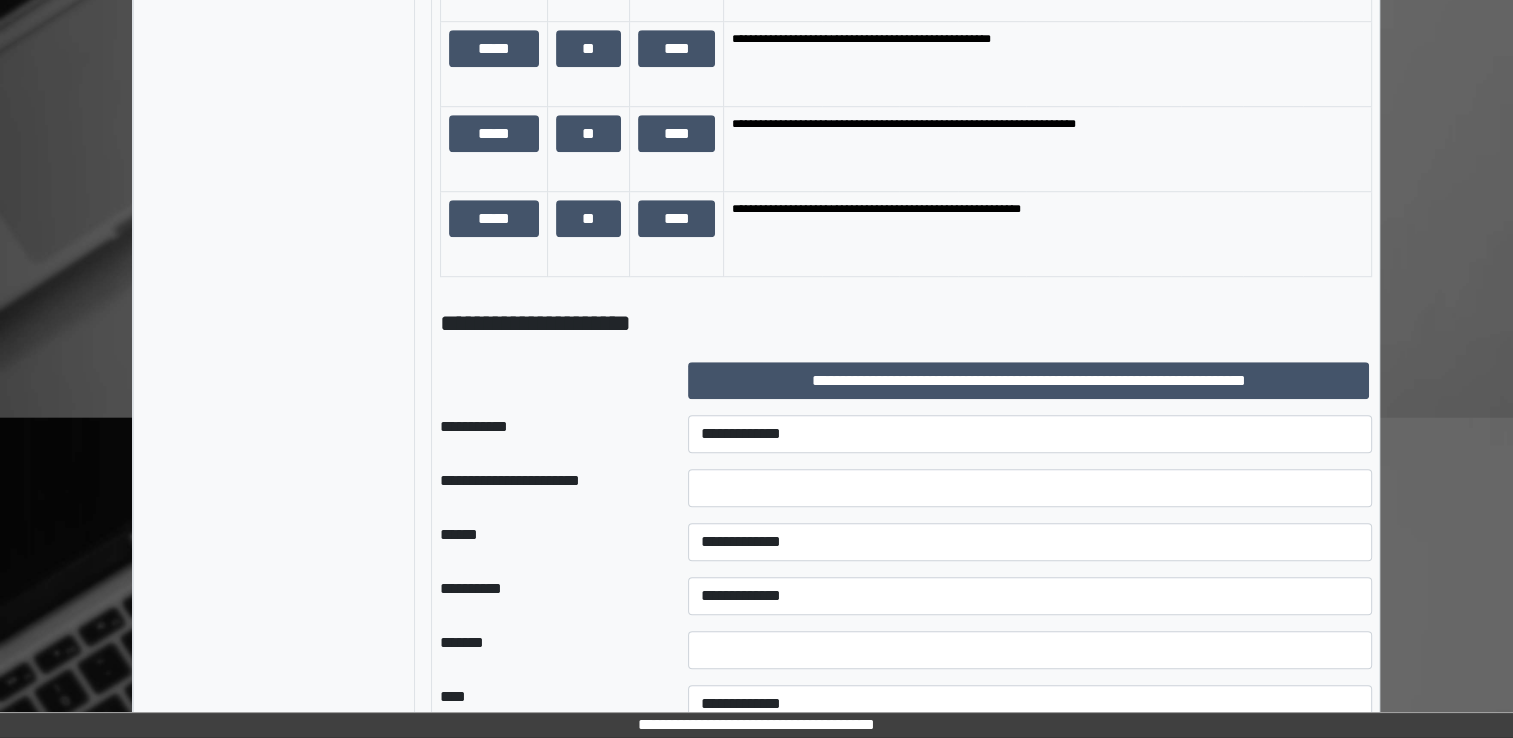 type 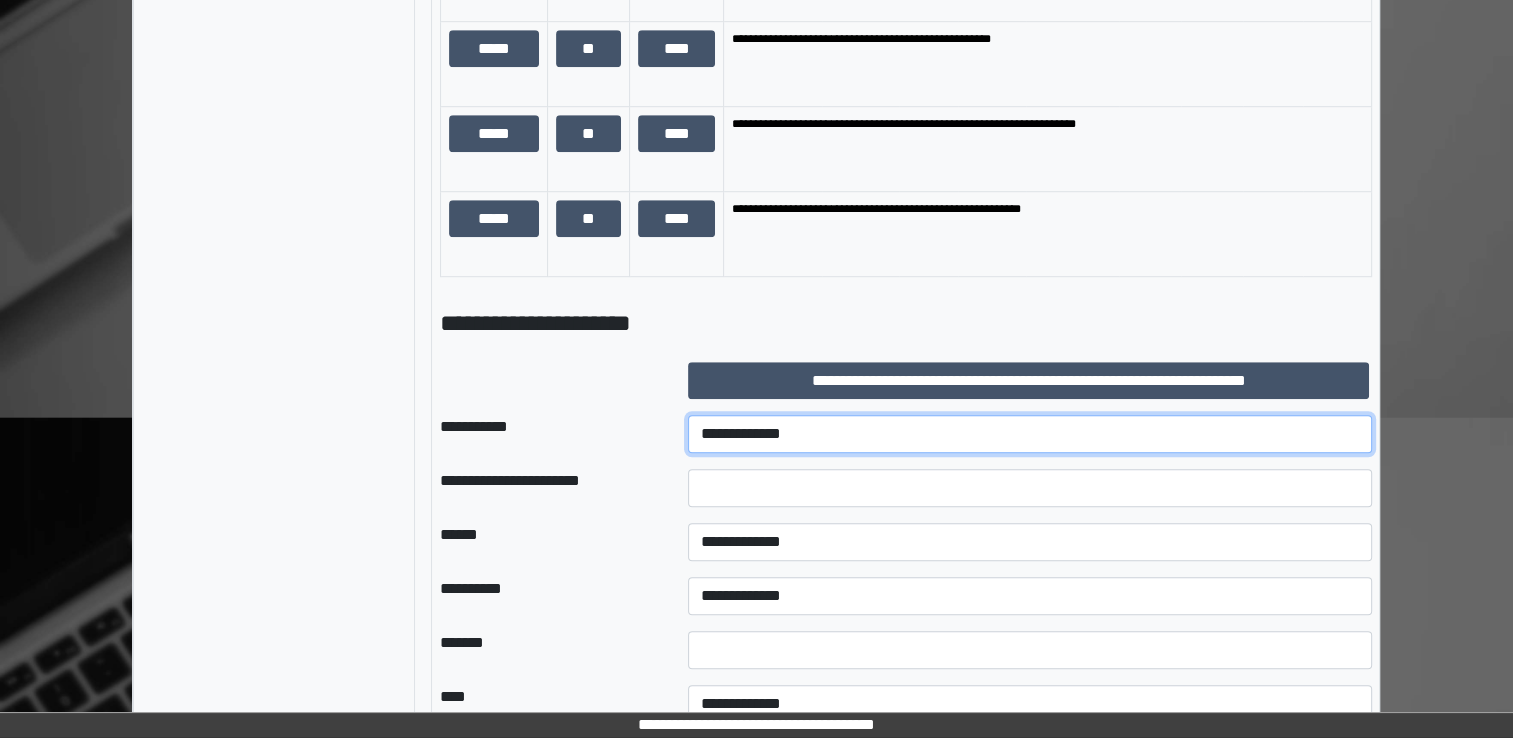 click on "**********" at bounding box center [1030, 434] 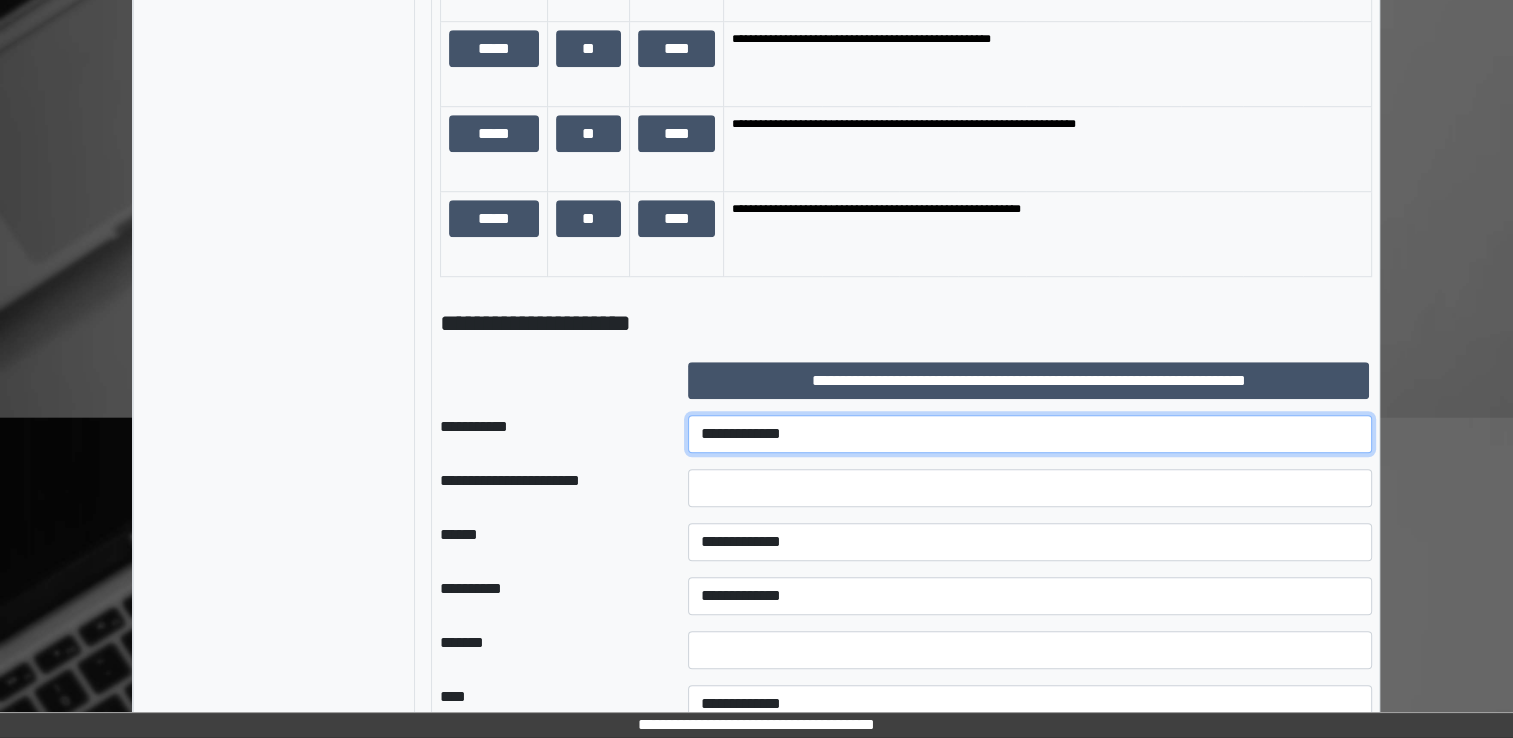 select on "***" 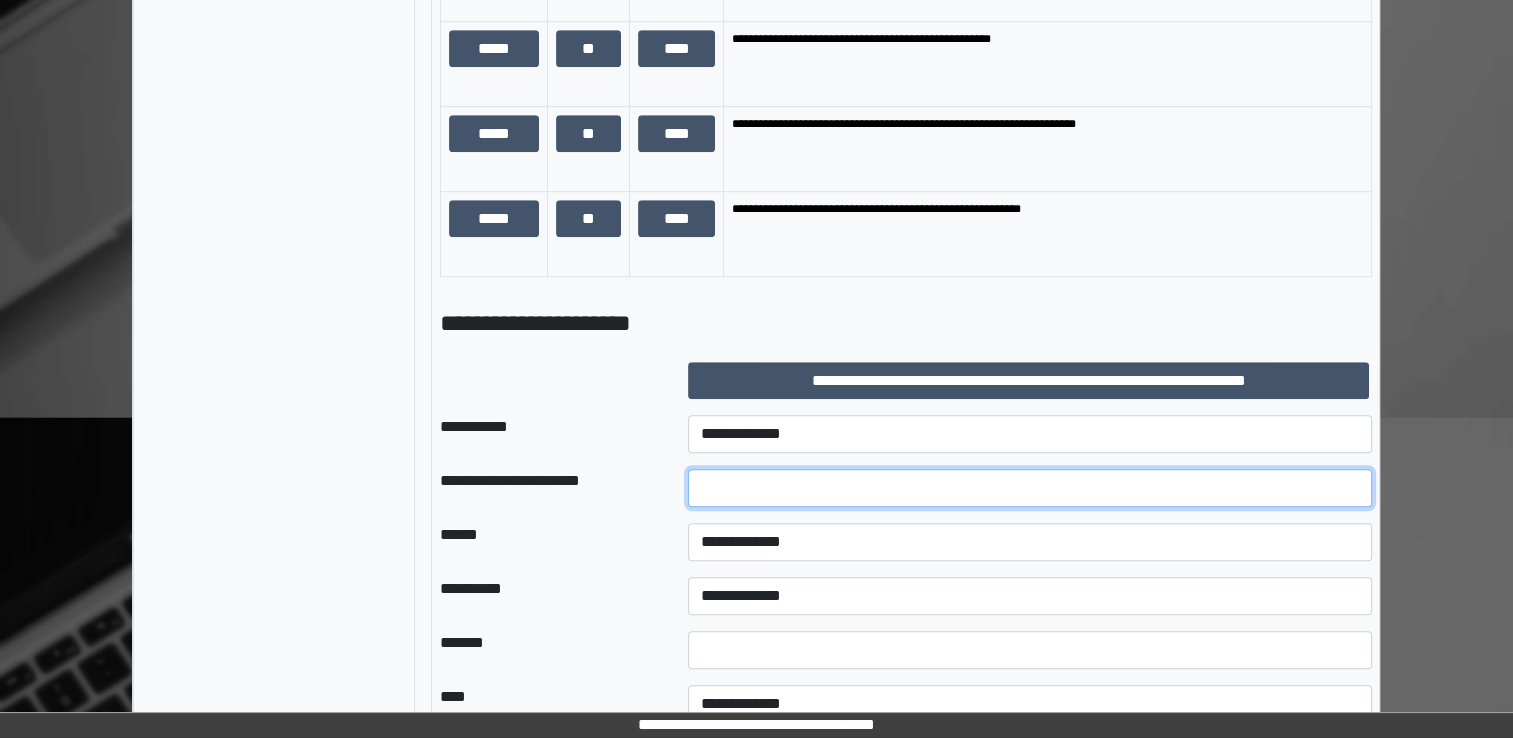 click at bounding box center [1030, 488] 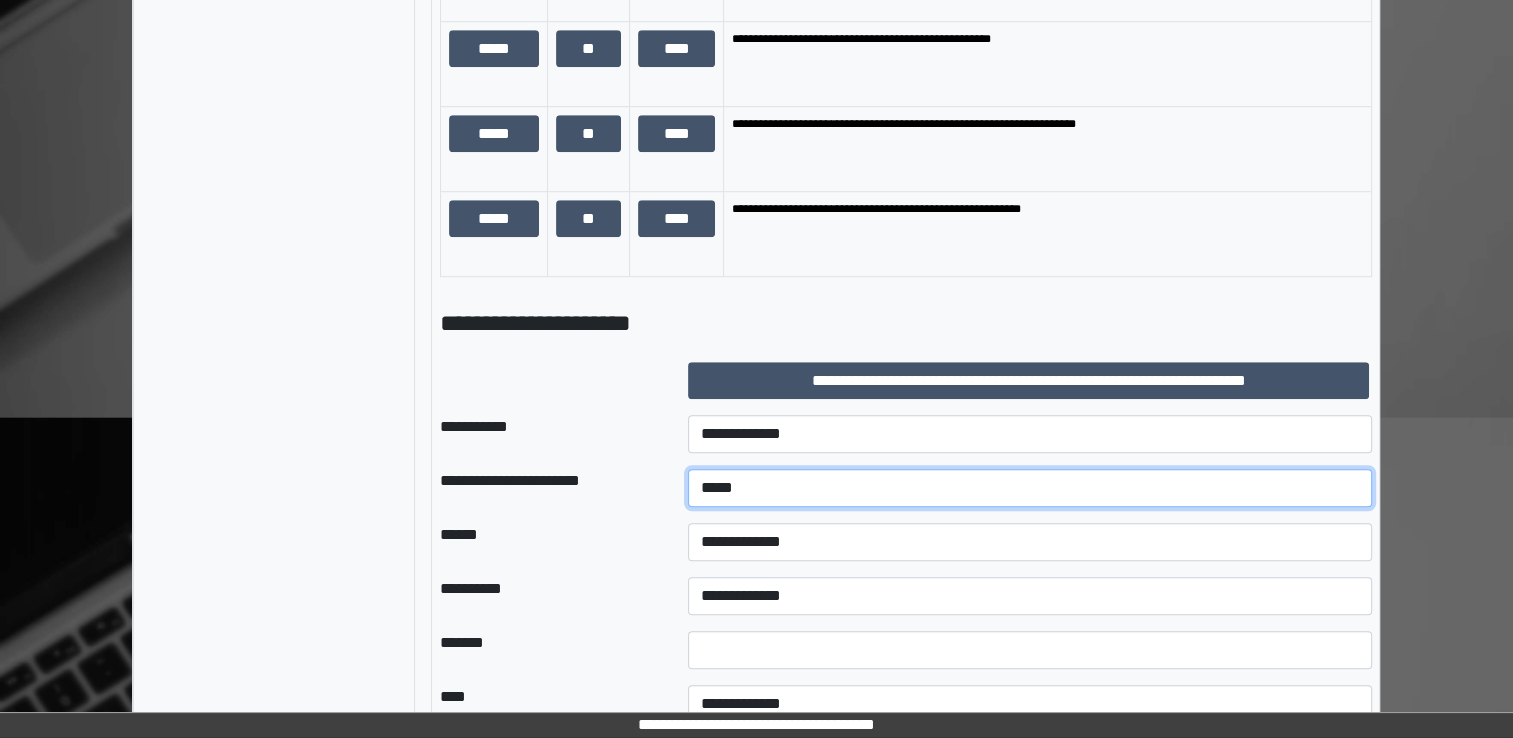 type on "*****" 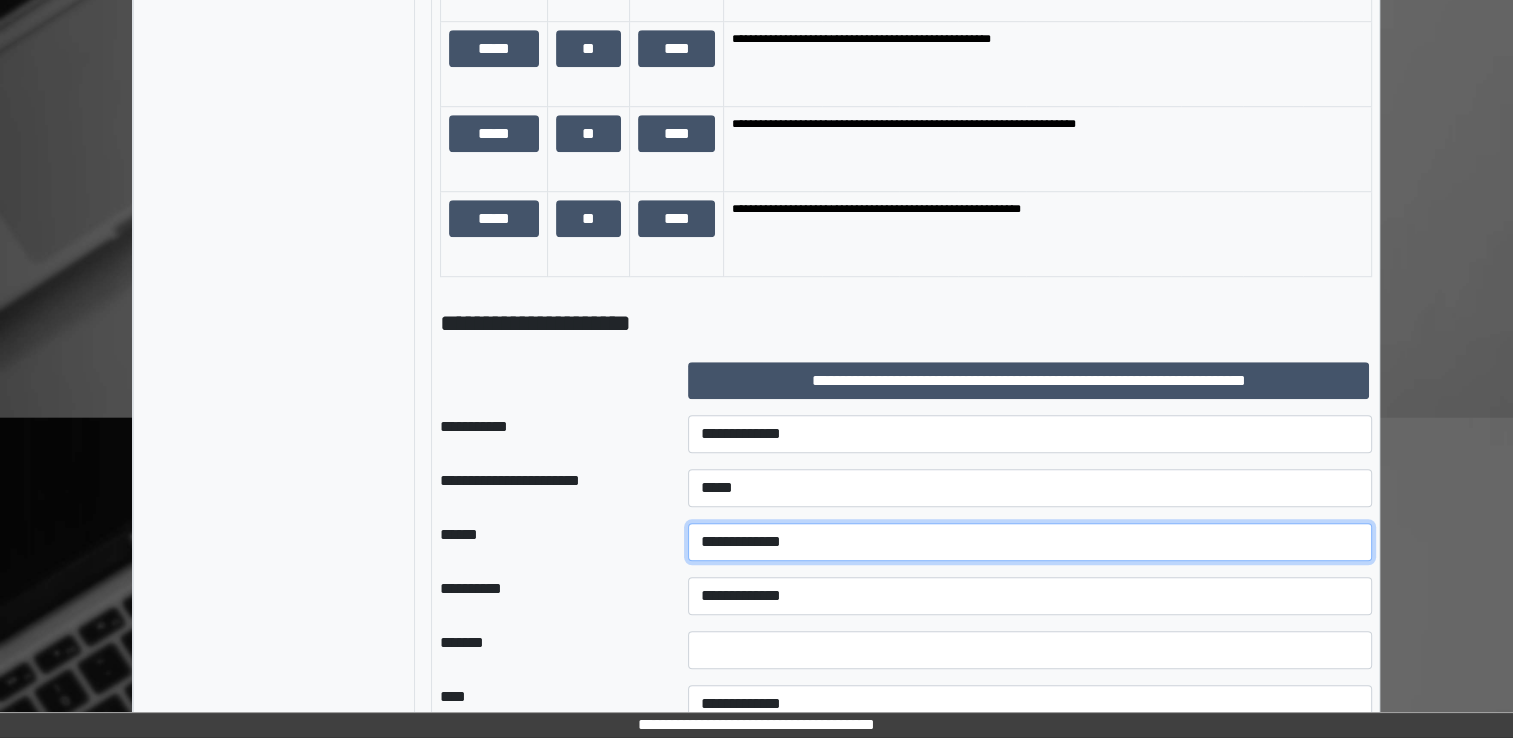 click on "**********" at bounding box center [1030, 542] 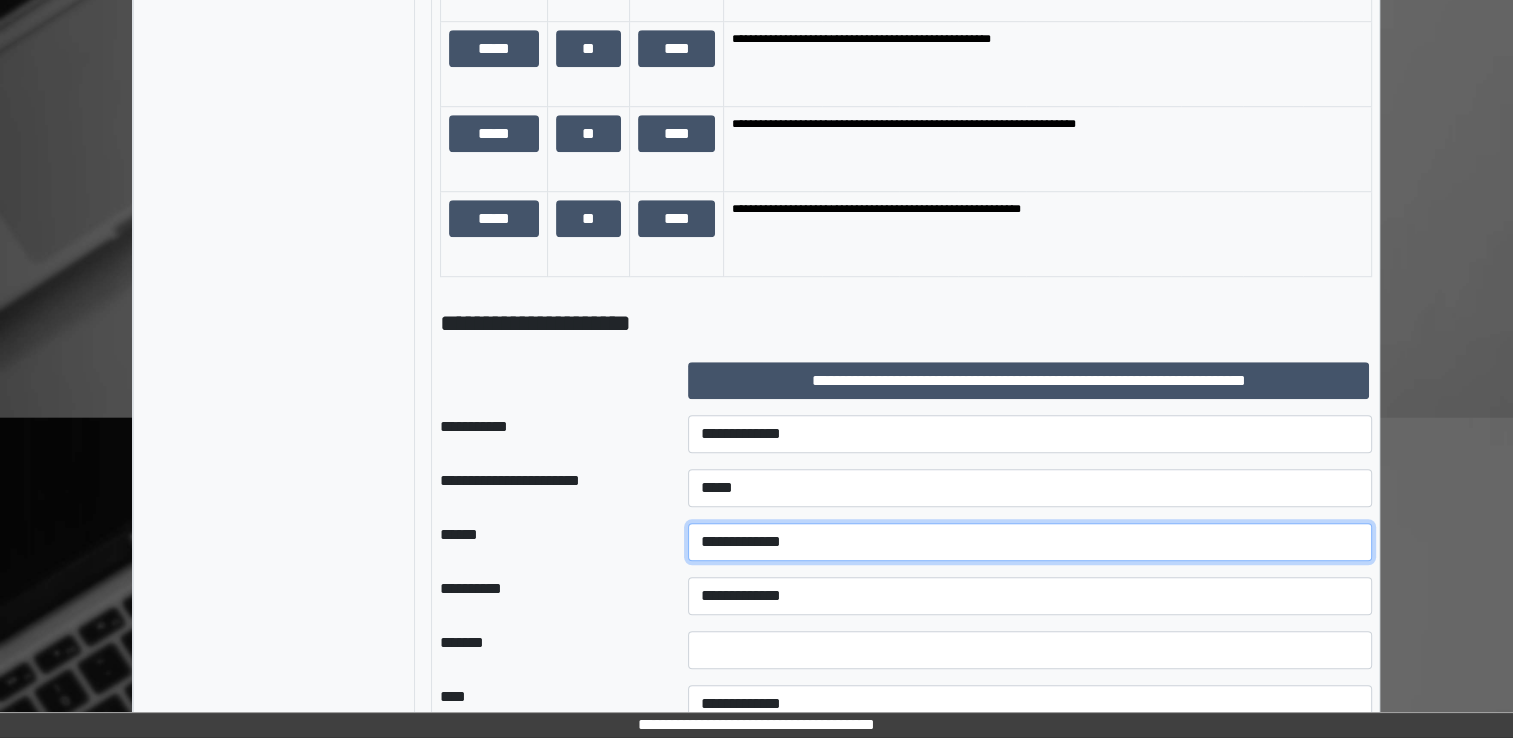 select on "*" 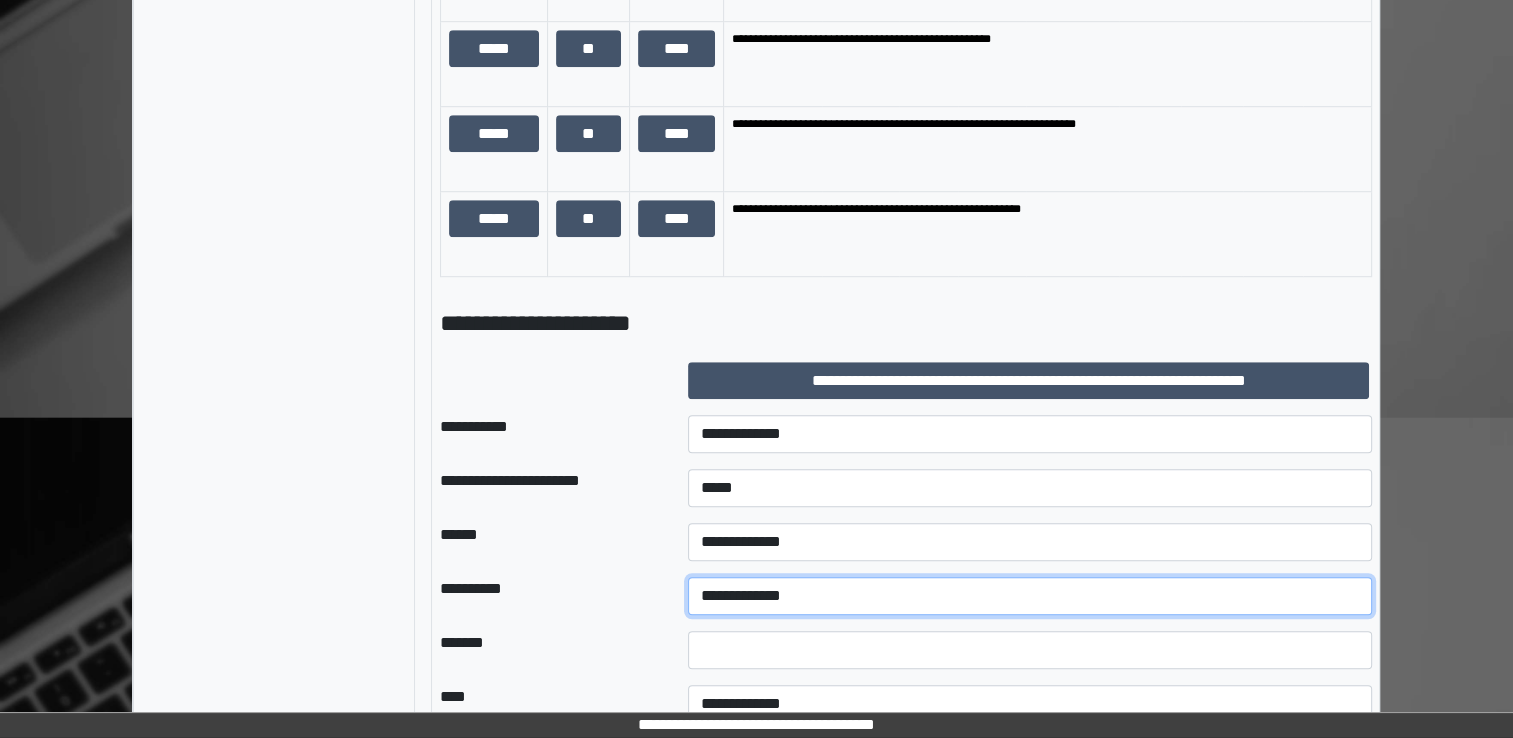 click on "**********" at bounding box center [1030, 596] 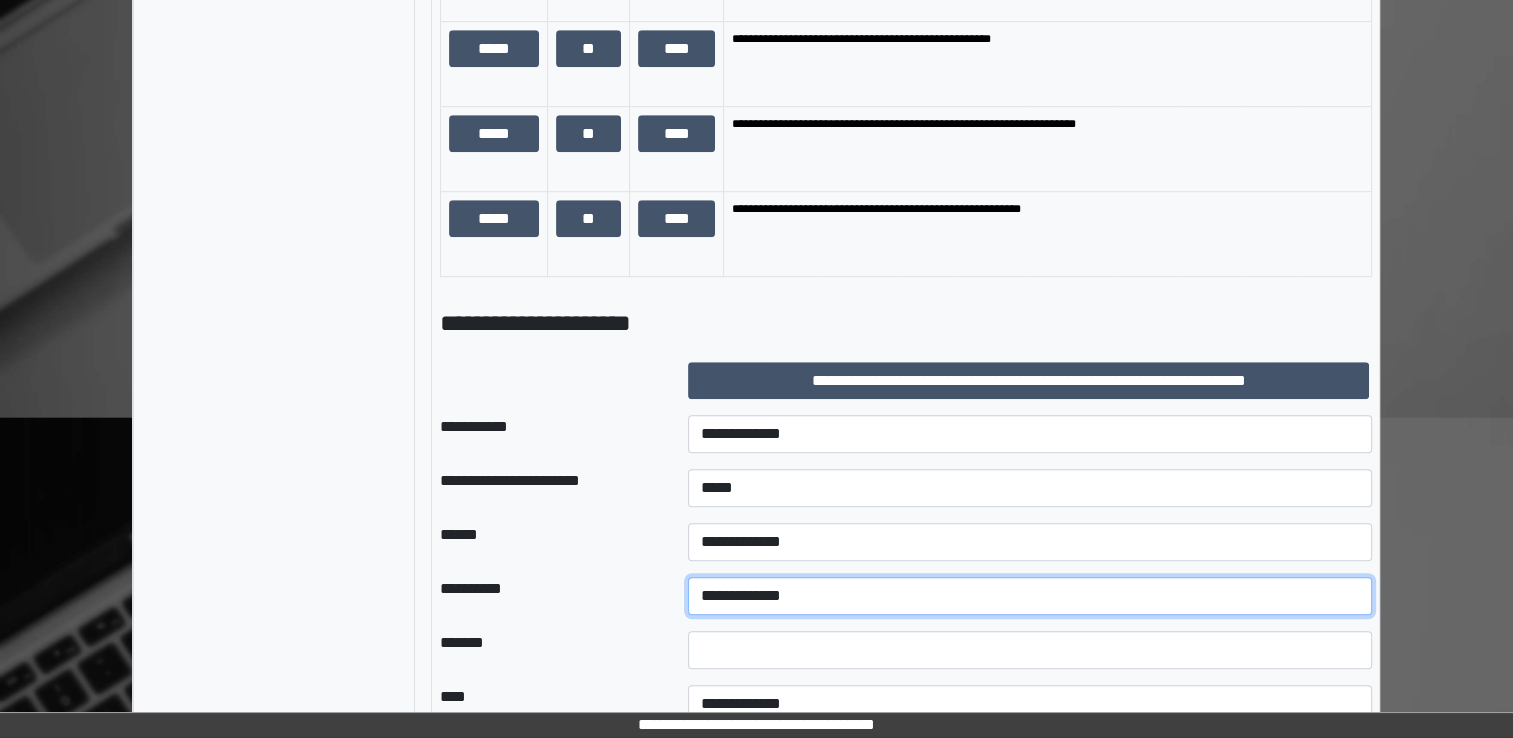select on "**" 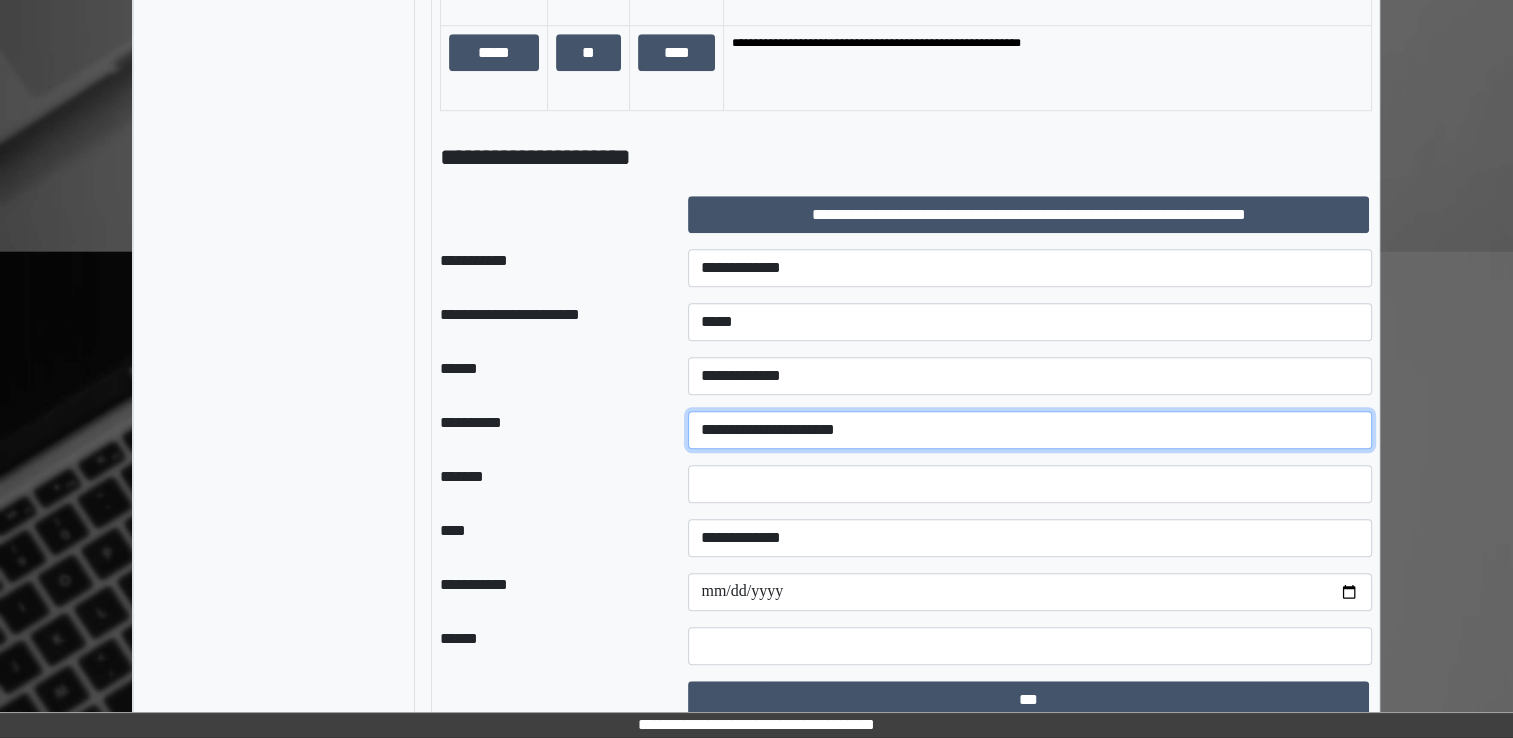 scroll, scrollTop: 1582, scrollLeft: 0, axis: vertical 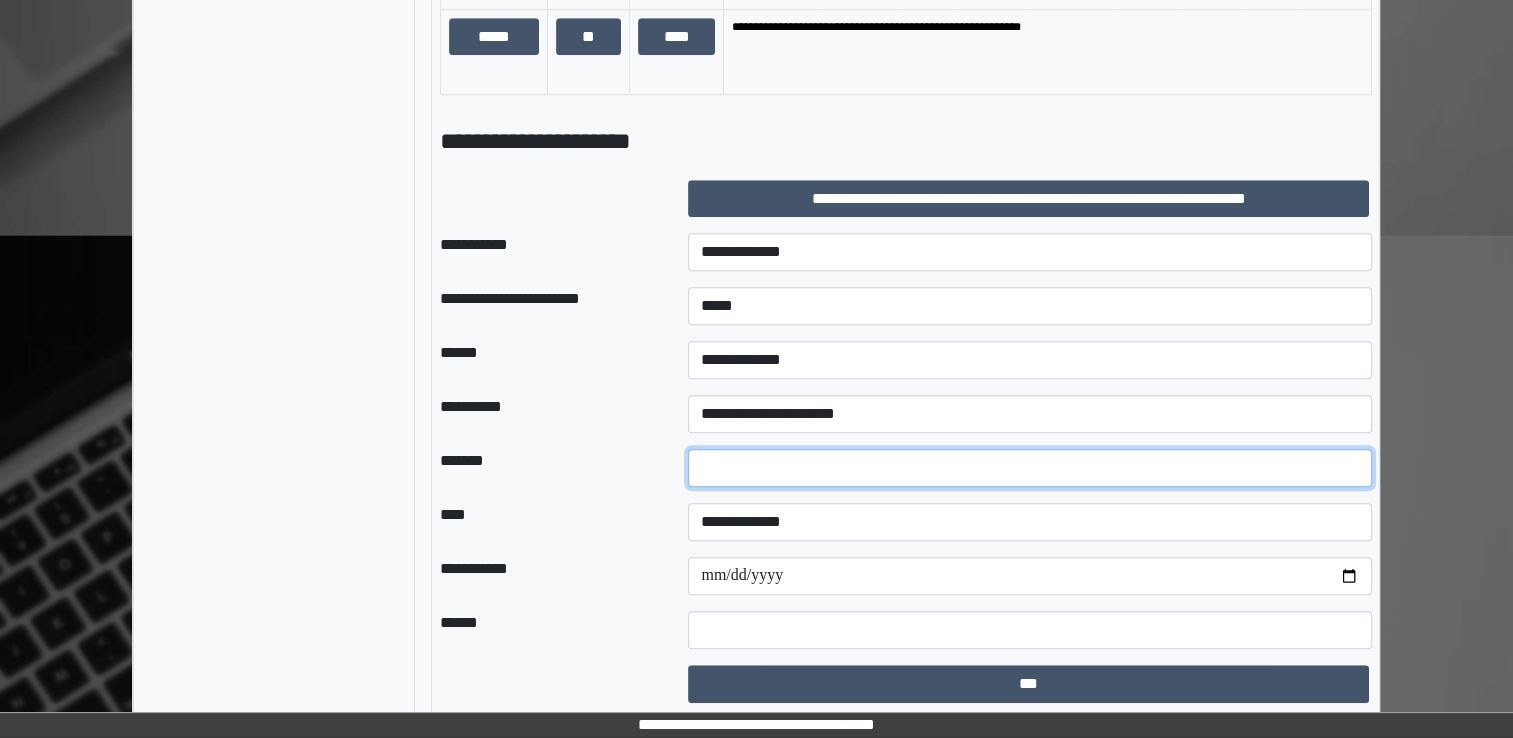 type on "**" 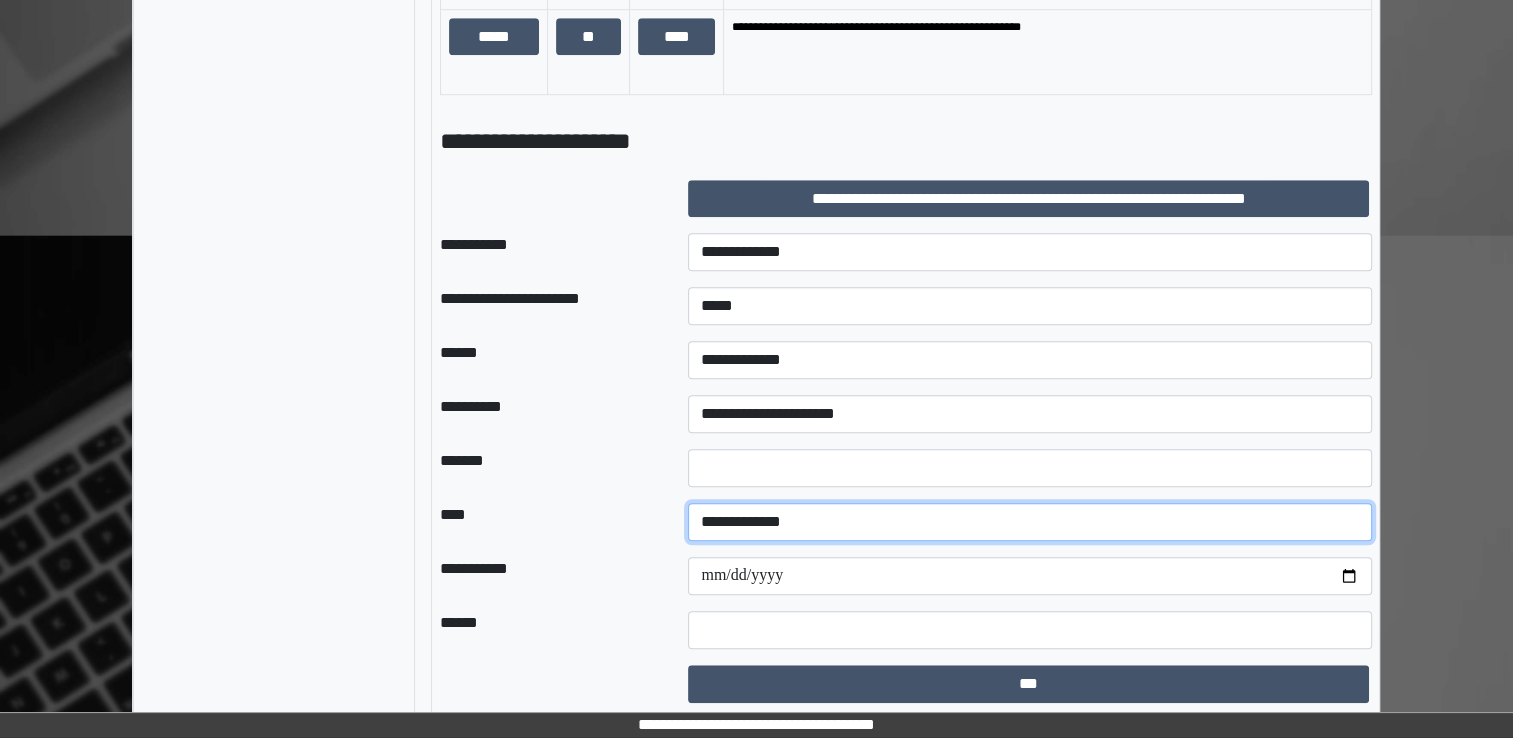 click on "**********" at bounding box center (1030, 522) 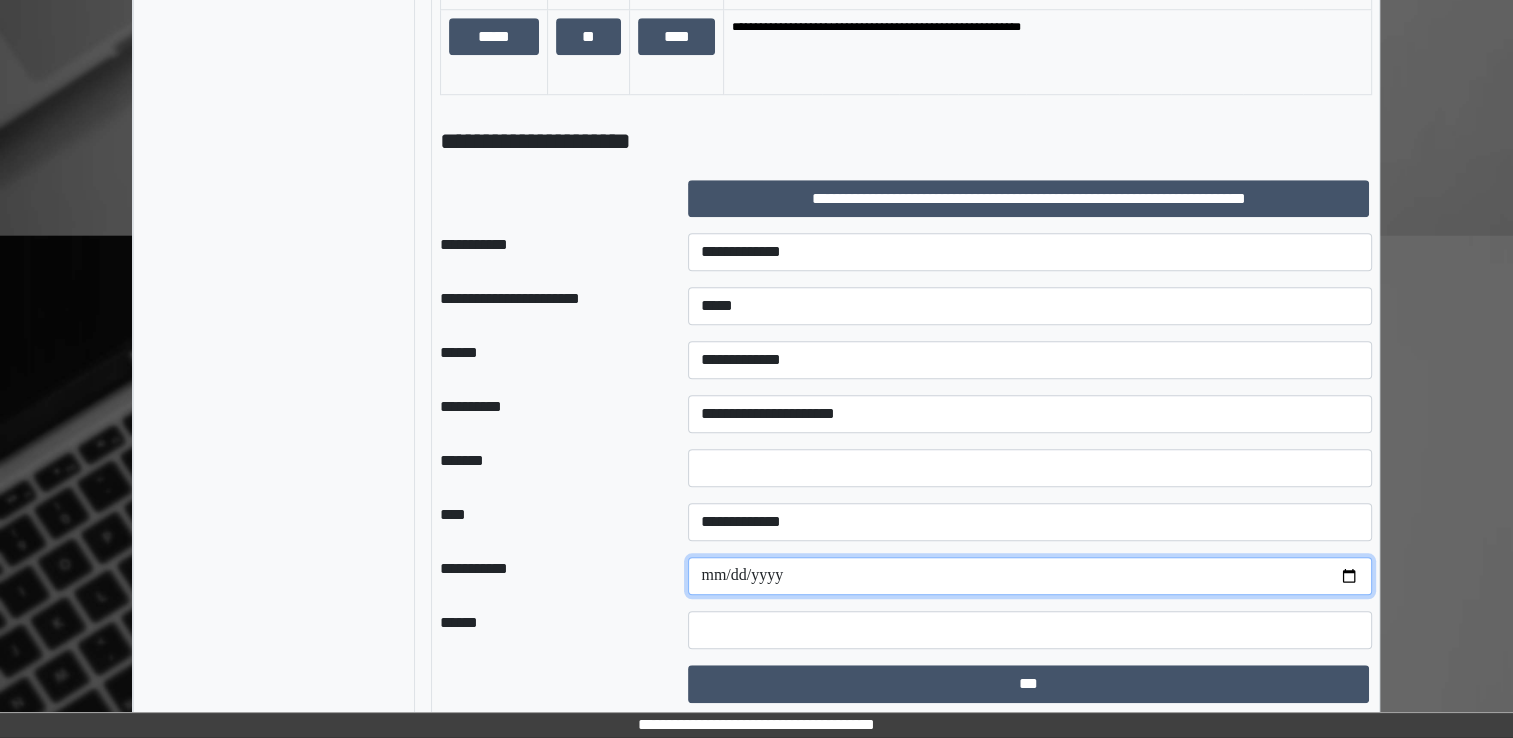click at bounding box center [1030, 576] 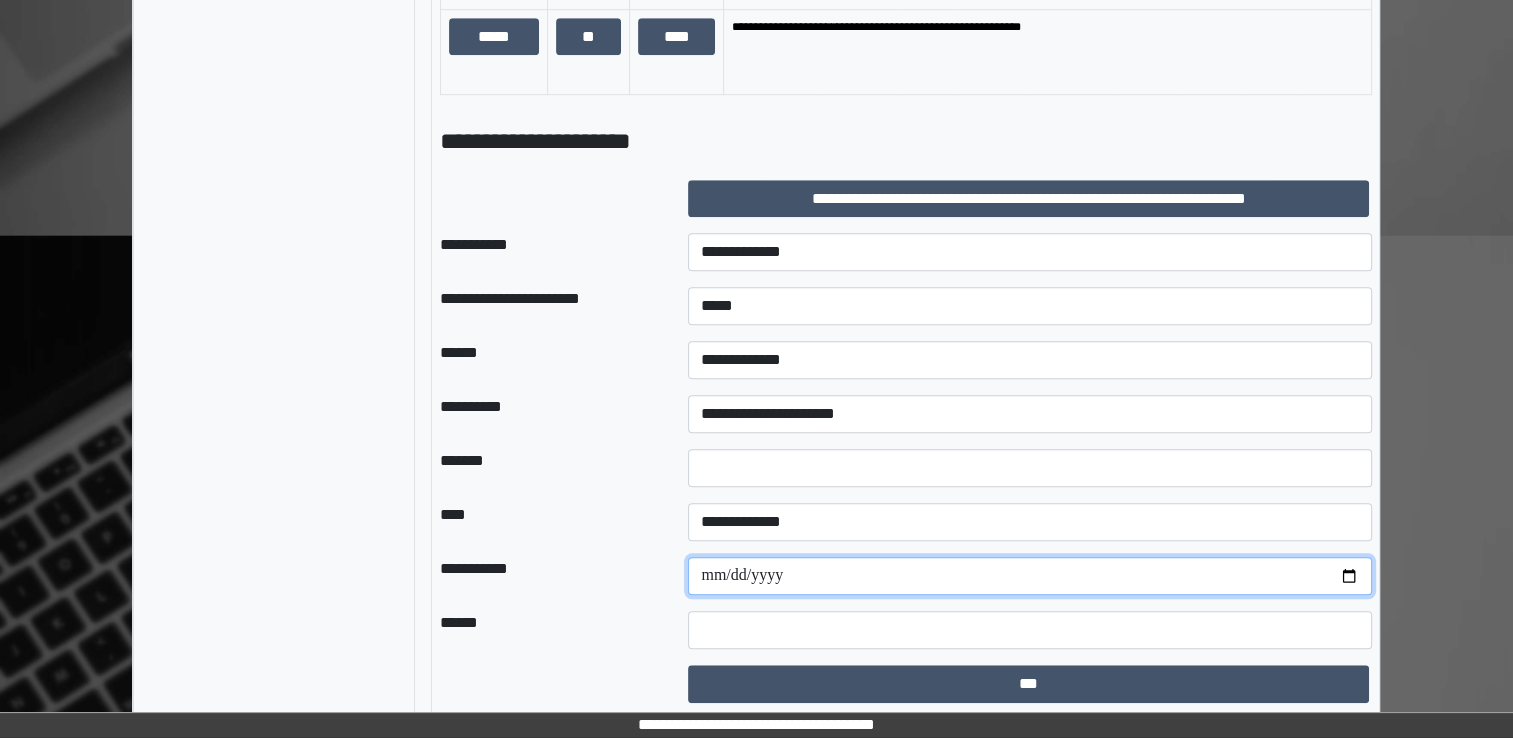 type on "**********" 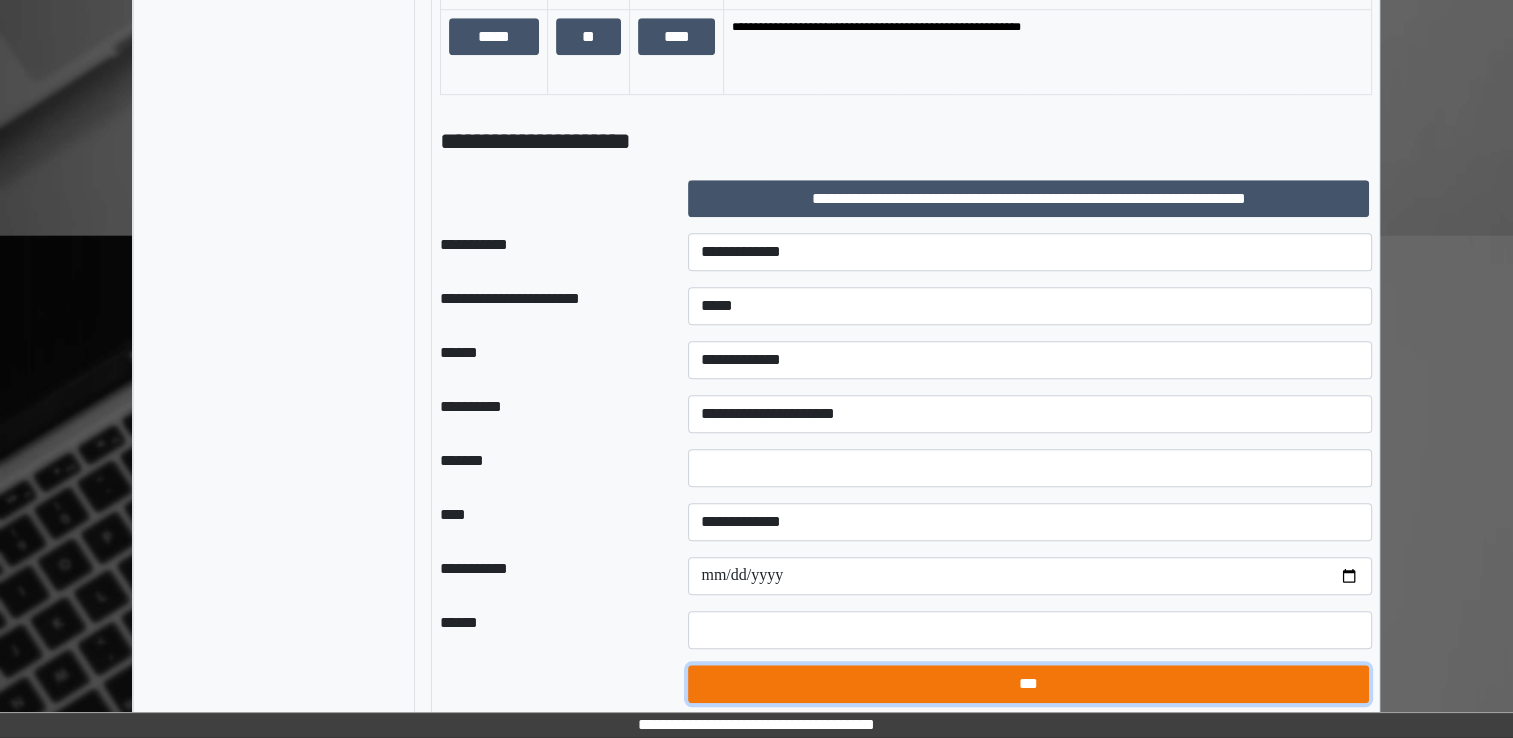 click on "***" at bounding box center (1028, 684) 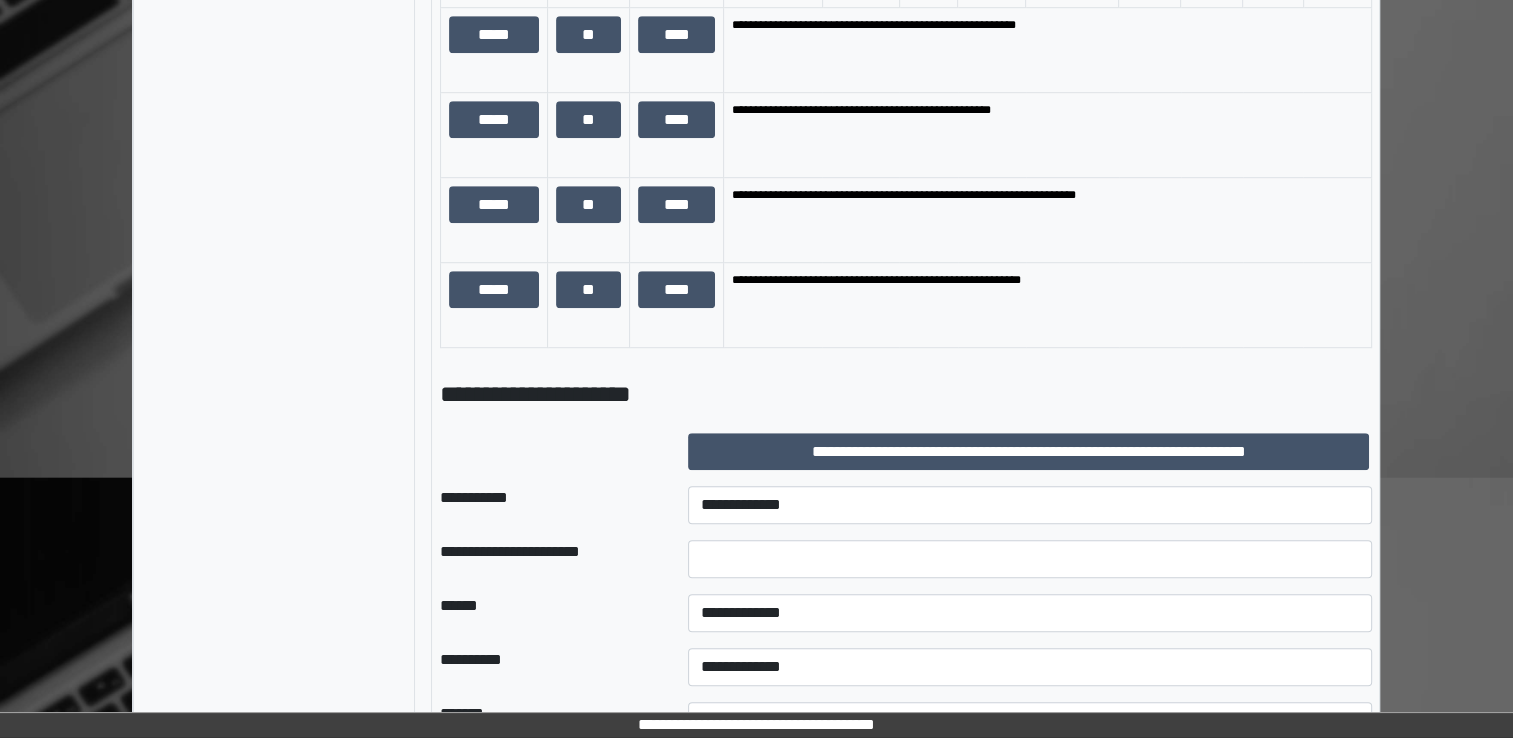 scroll, scrollTop: 882, scrollLeft: 0, axis: vertical 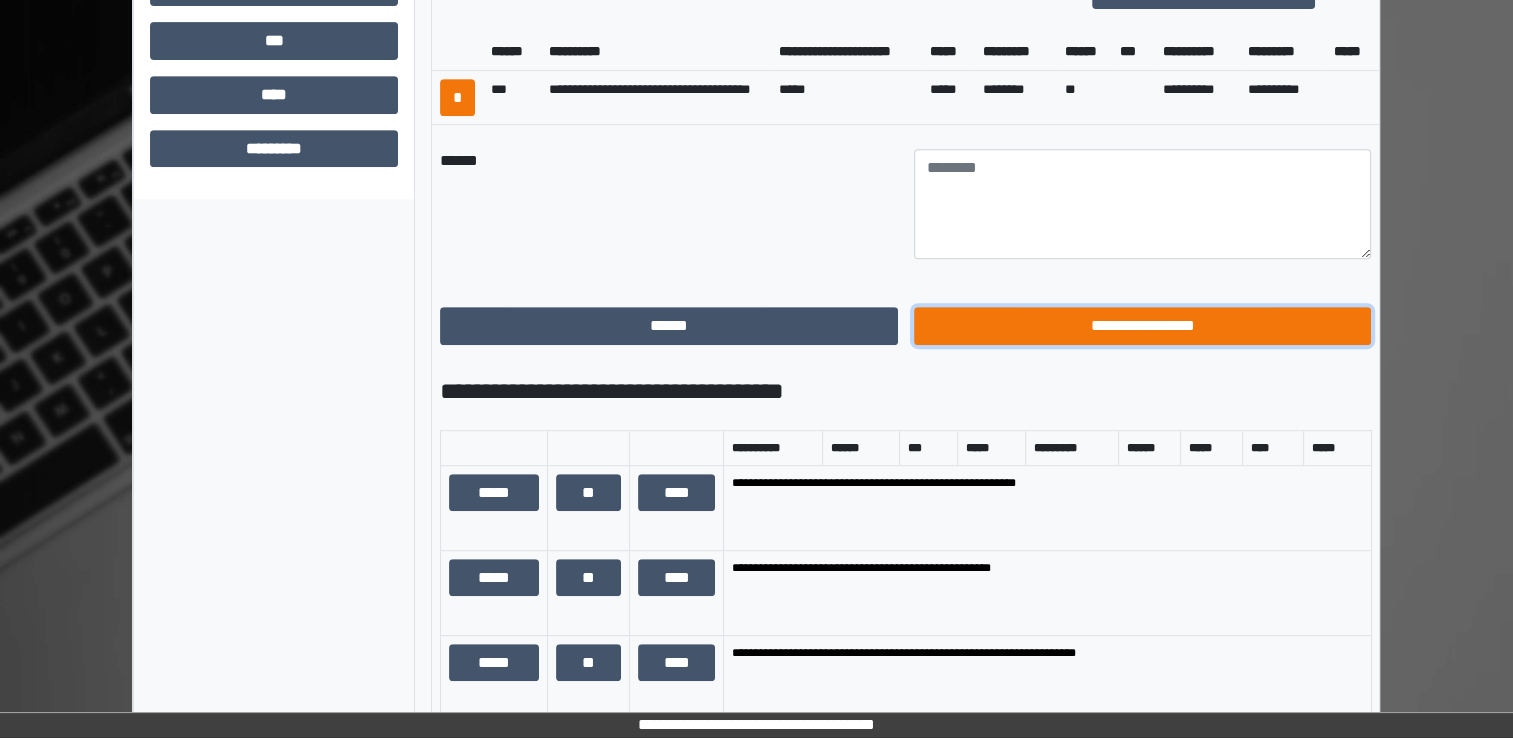 click on "**********" at bounding box center [1143, 326] 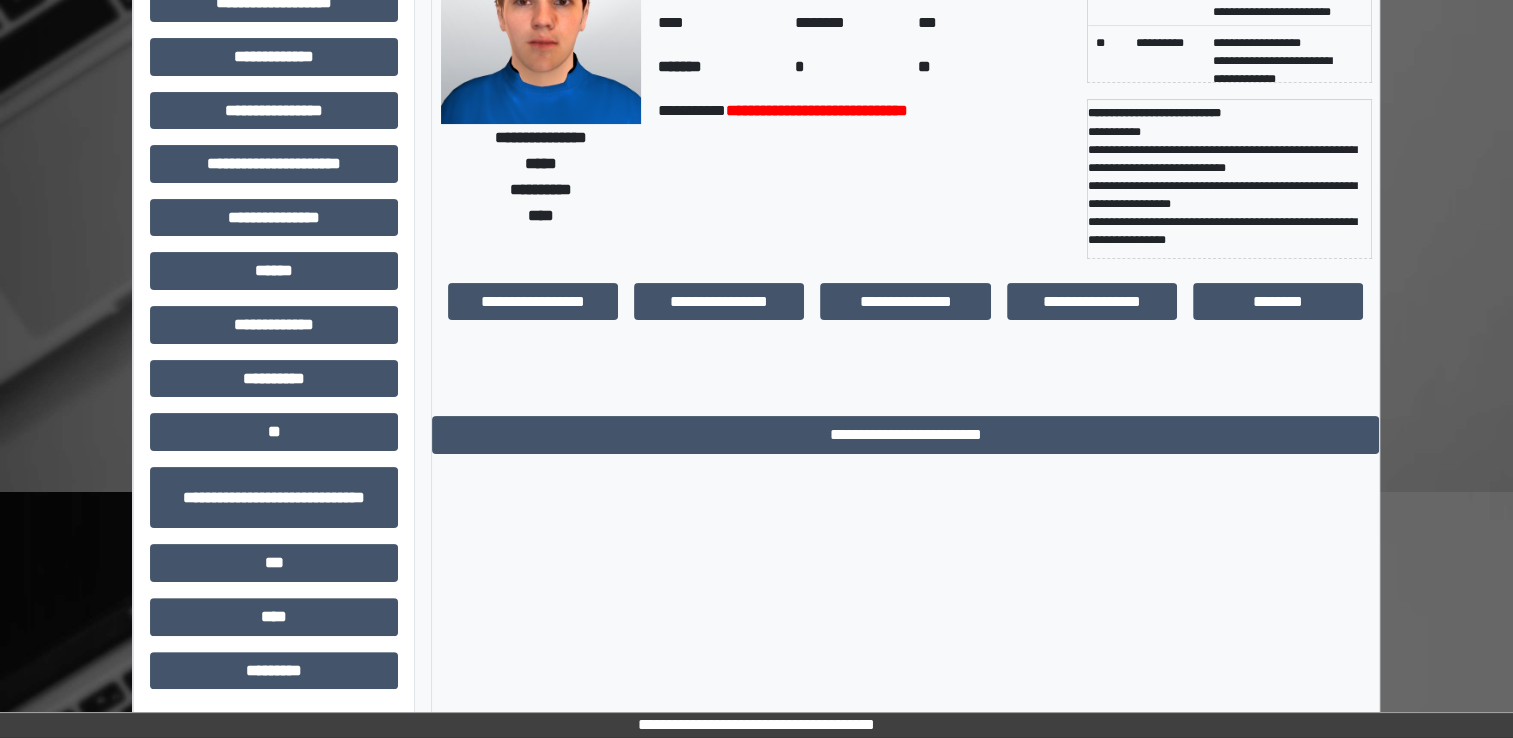scroll, scrollTop: 0, scrollLeft: 0, axis: both 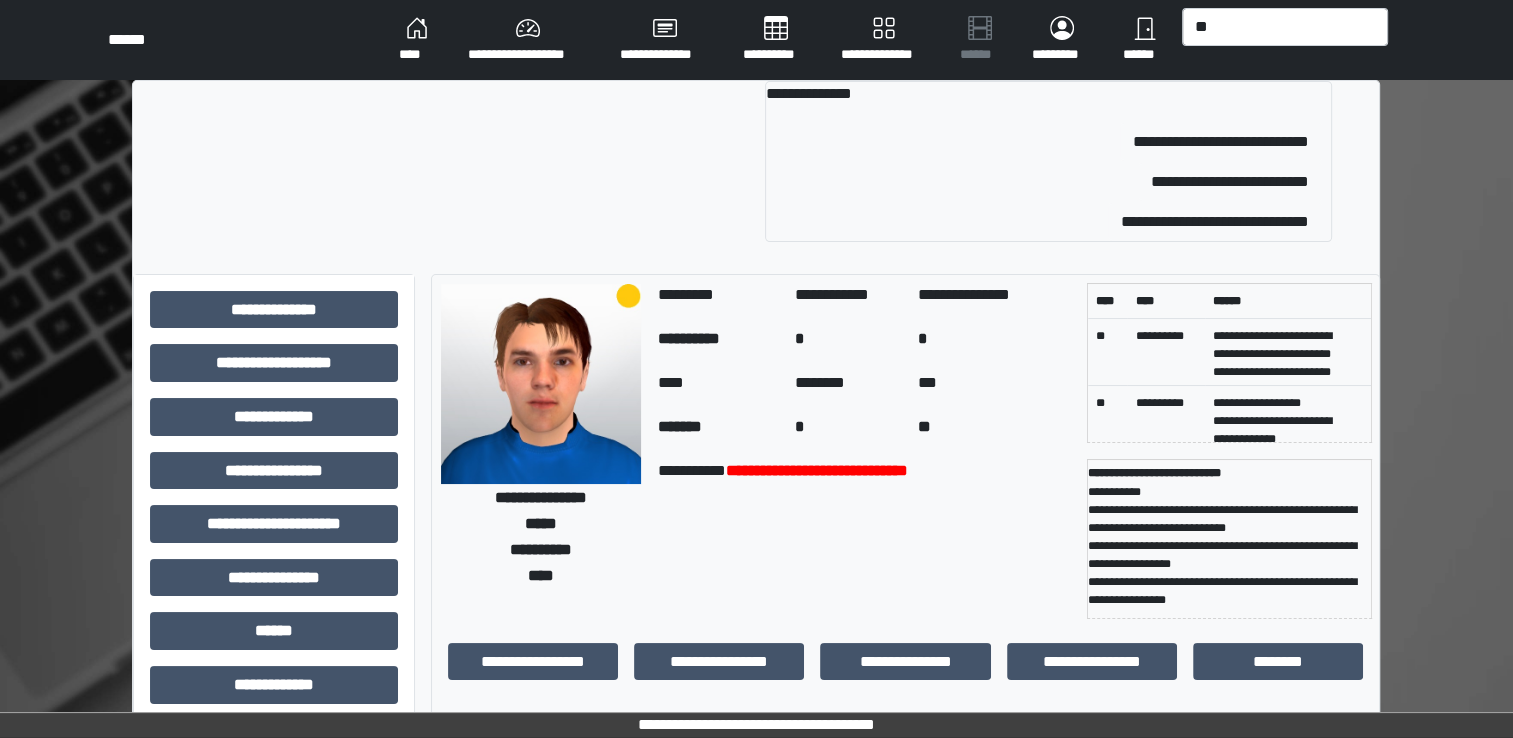 click on "****" at bounding box center [417, 40] 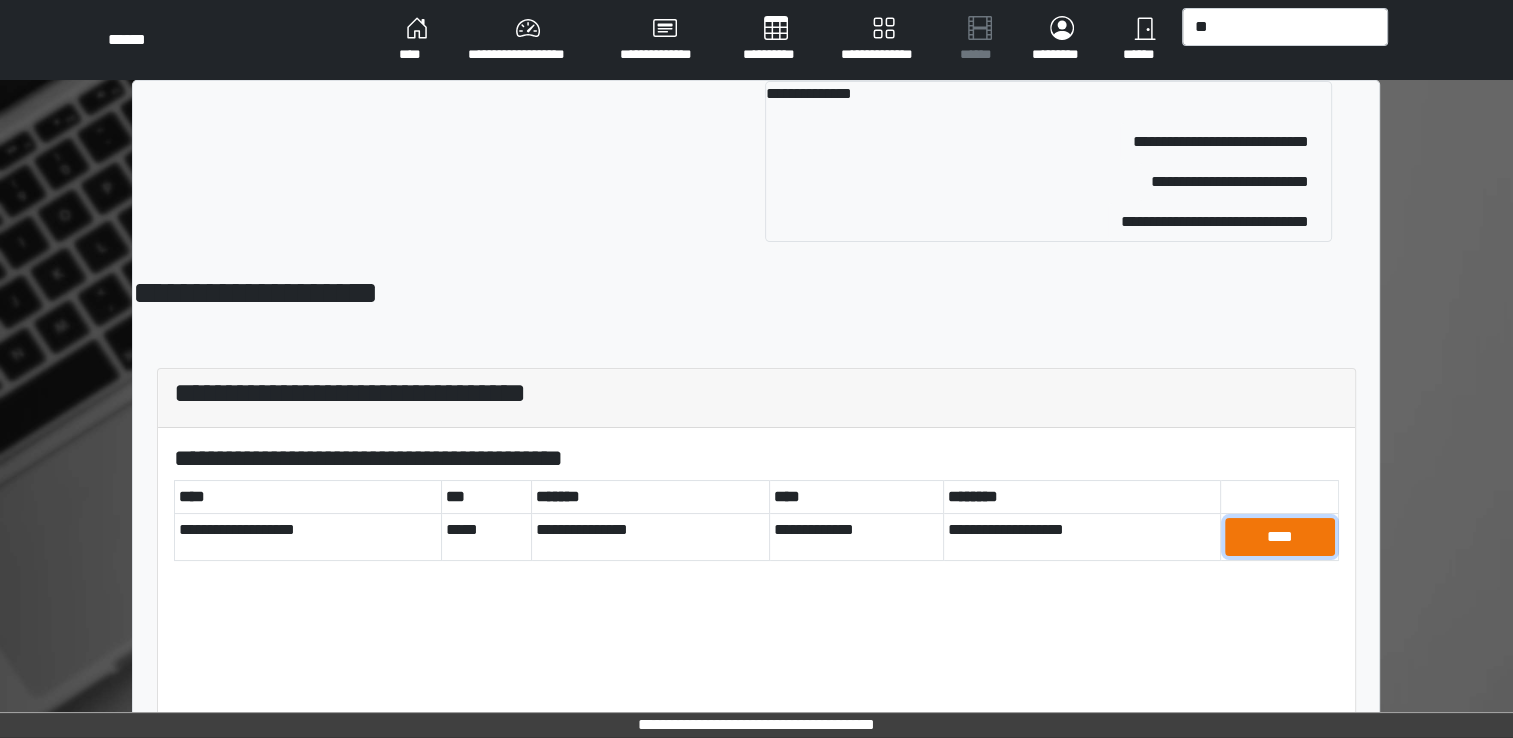 click on "****" at bounding box center (1280, 537) 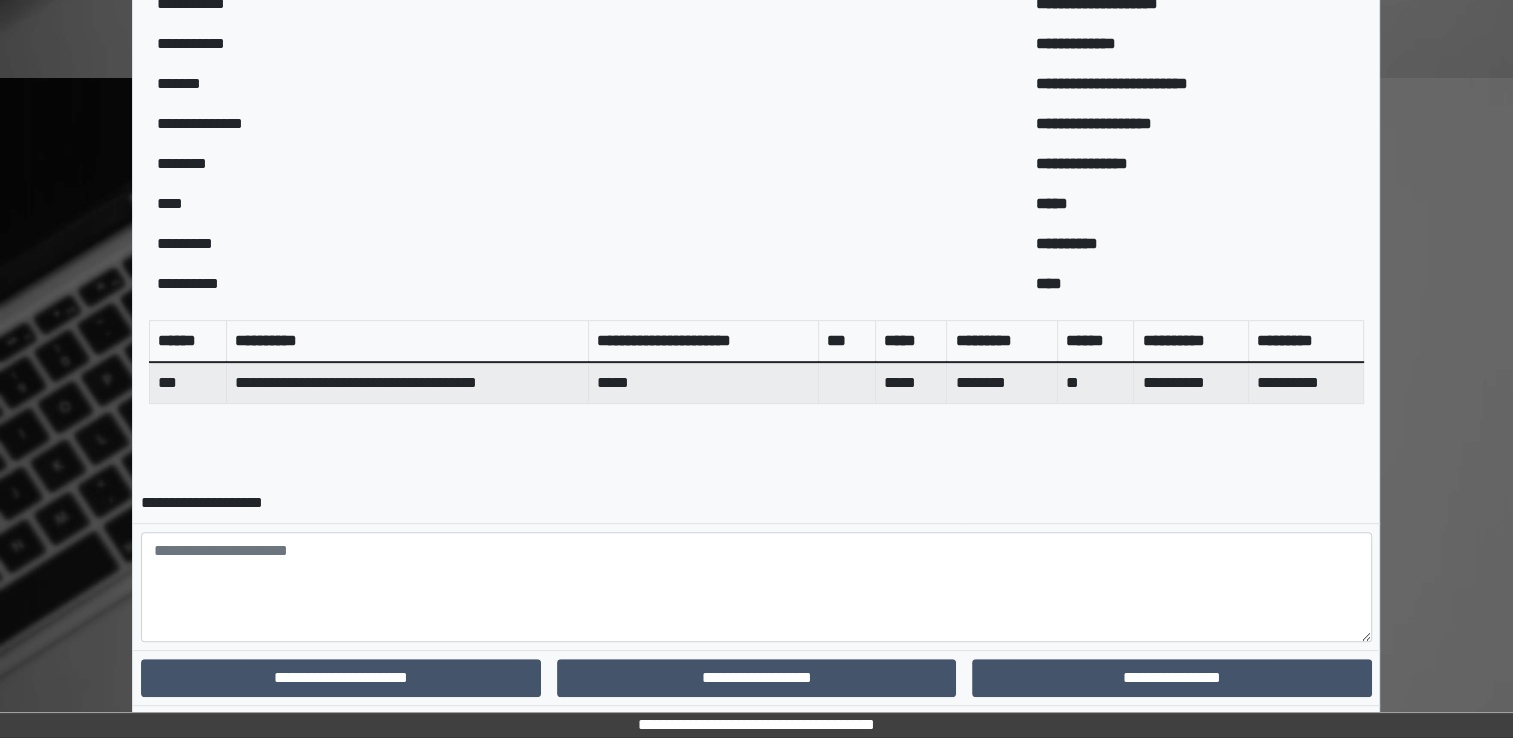 scroll, scrollTop: 820, scrollLeft: 0, axis: vertical 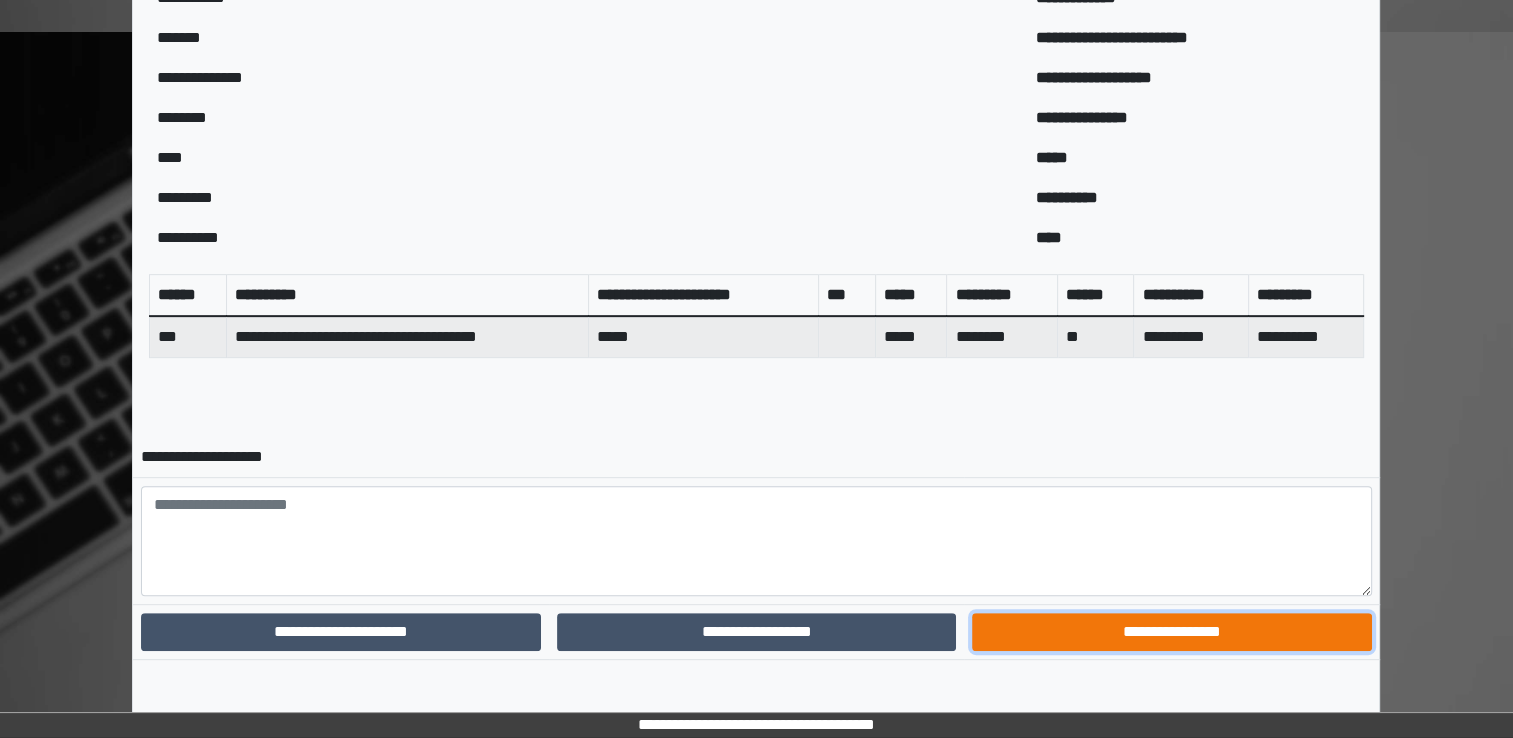 click on "**********" at bounding box center (1171, 632) 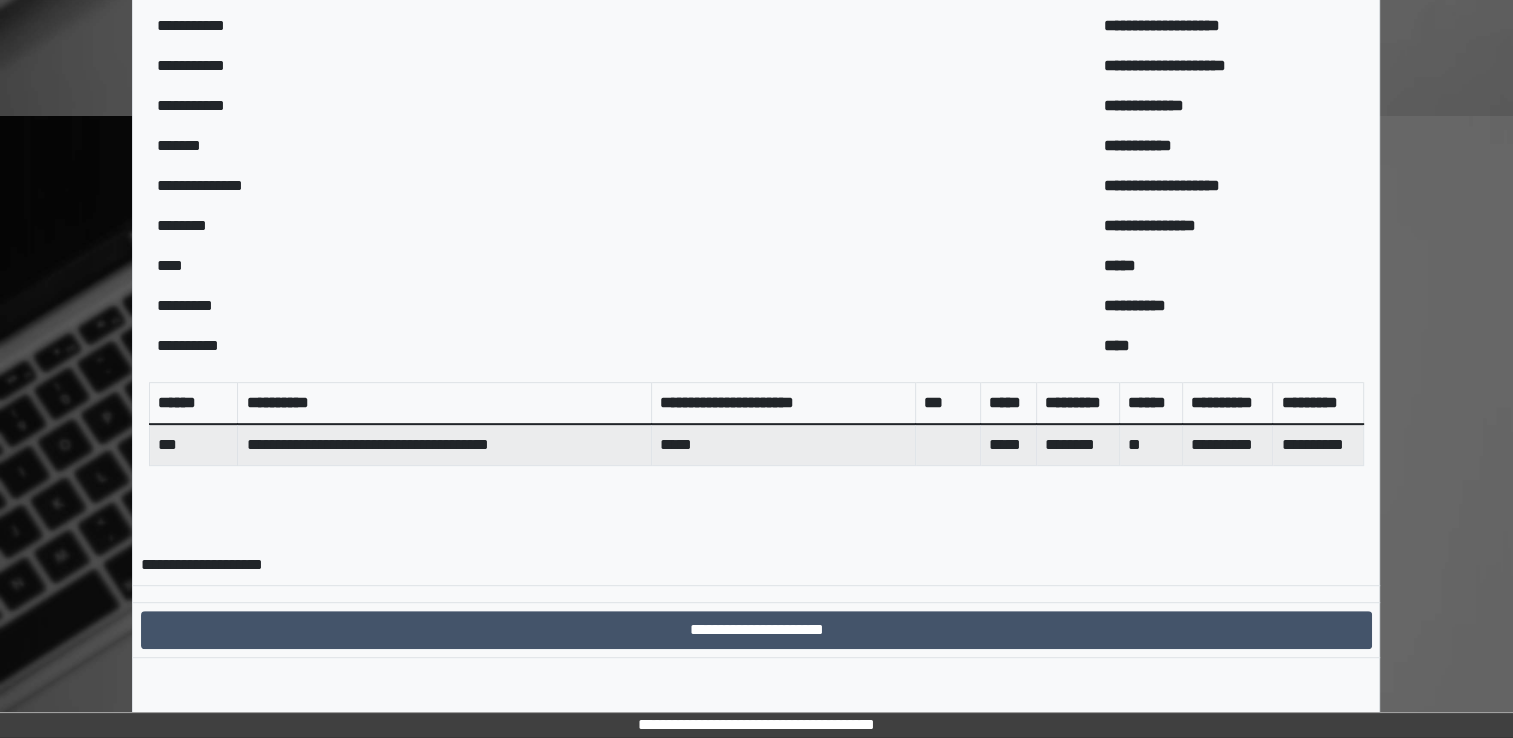scroll, scrollTop: 735, scrollLeft: 0, axis: vertical 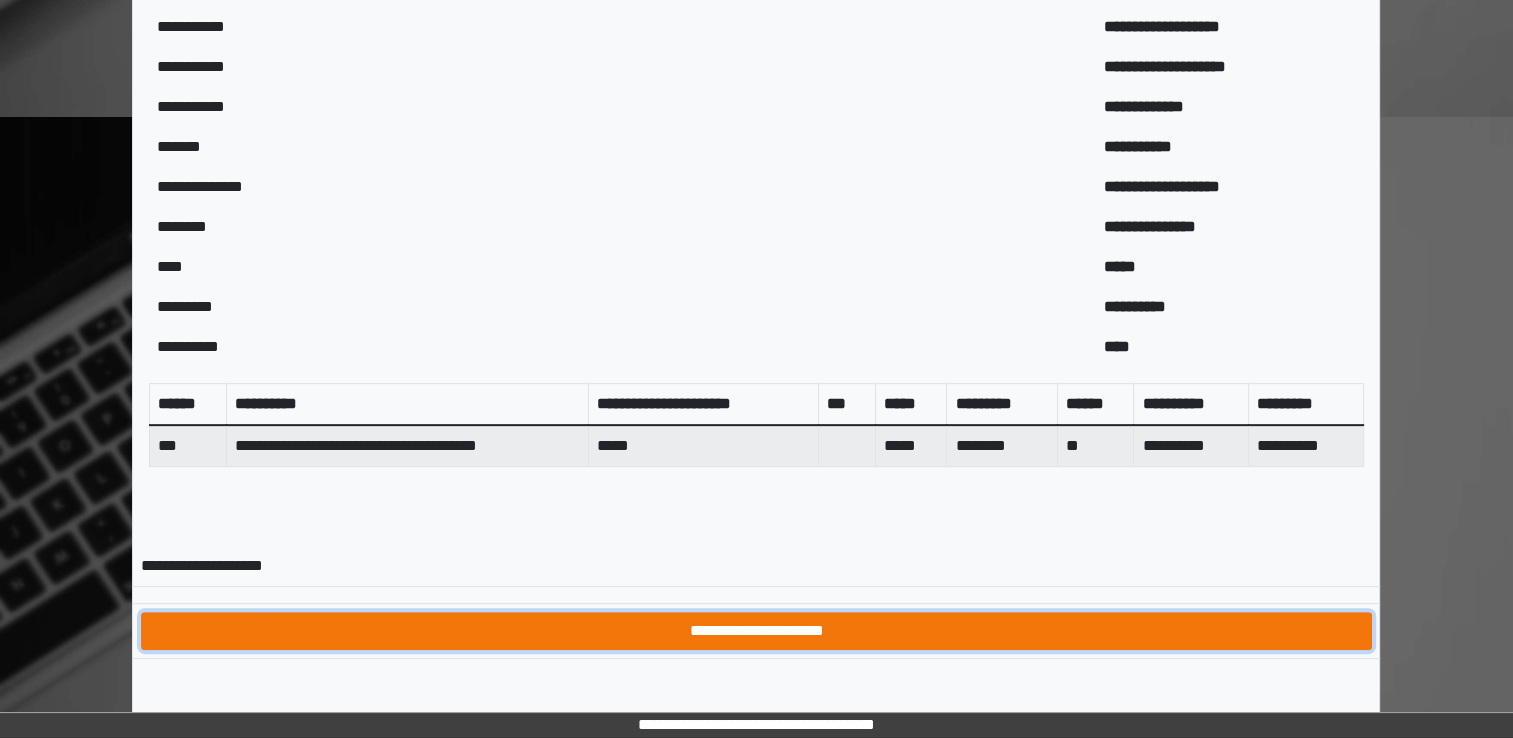 click on "**********" at bounding box center [756, 631] 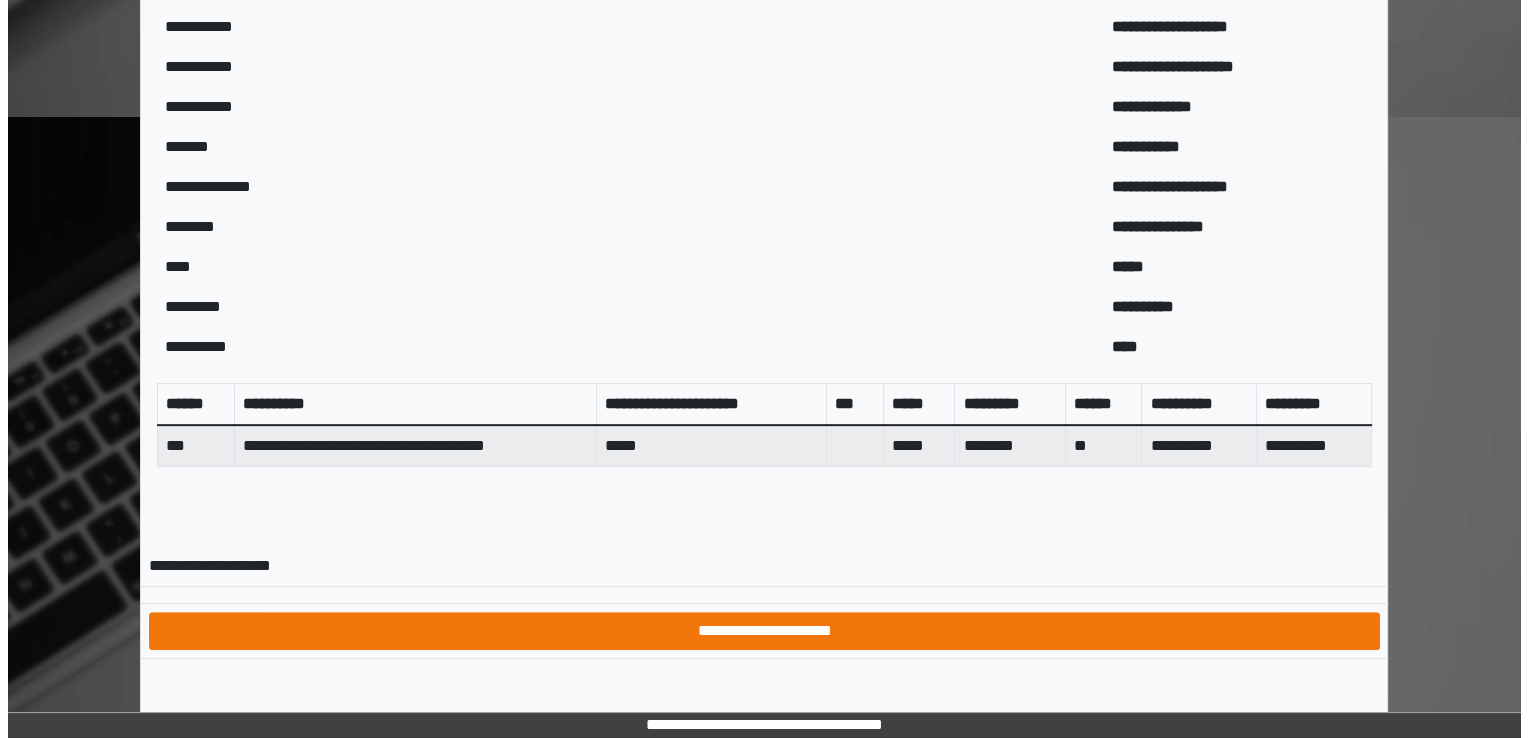 scroll, scrollTop: 0, scrollLeft: 0, axis: both 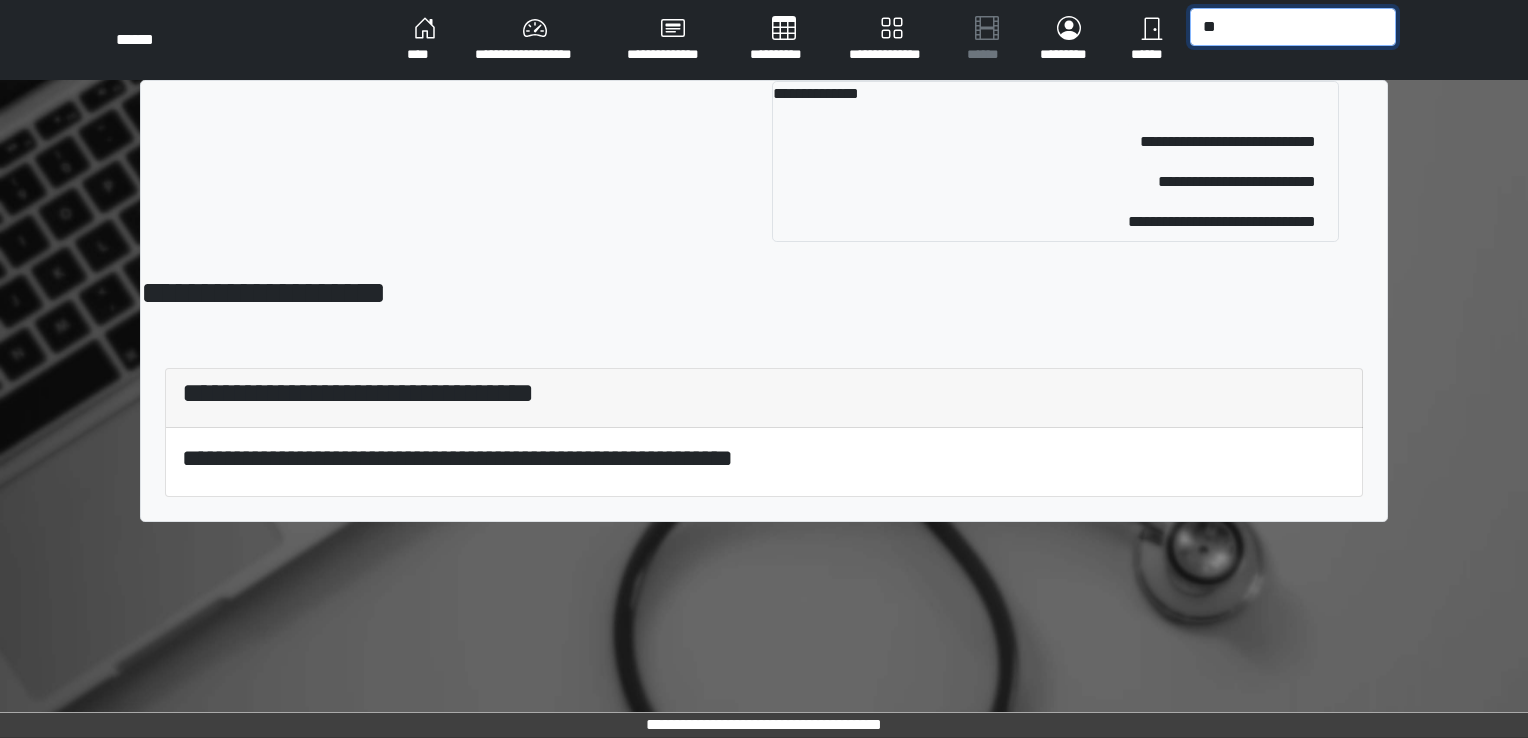 click at bounding box center (1293, 27) 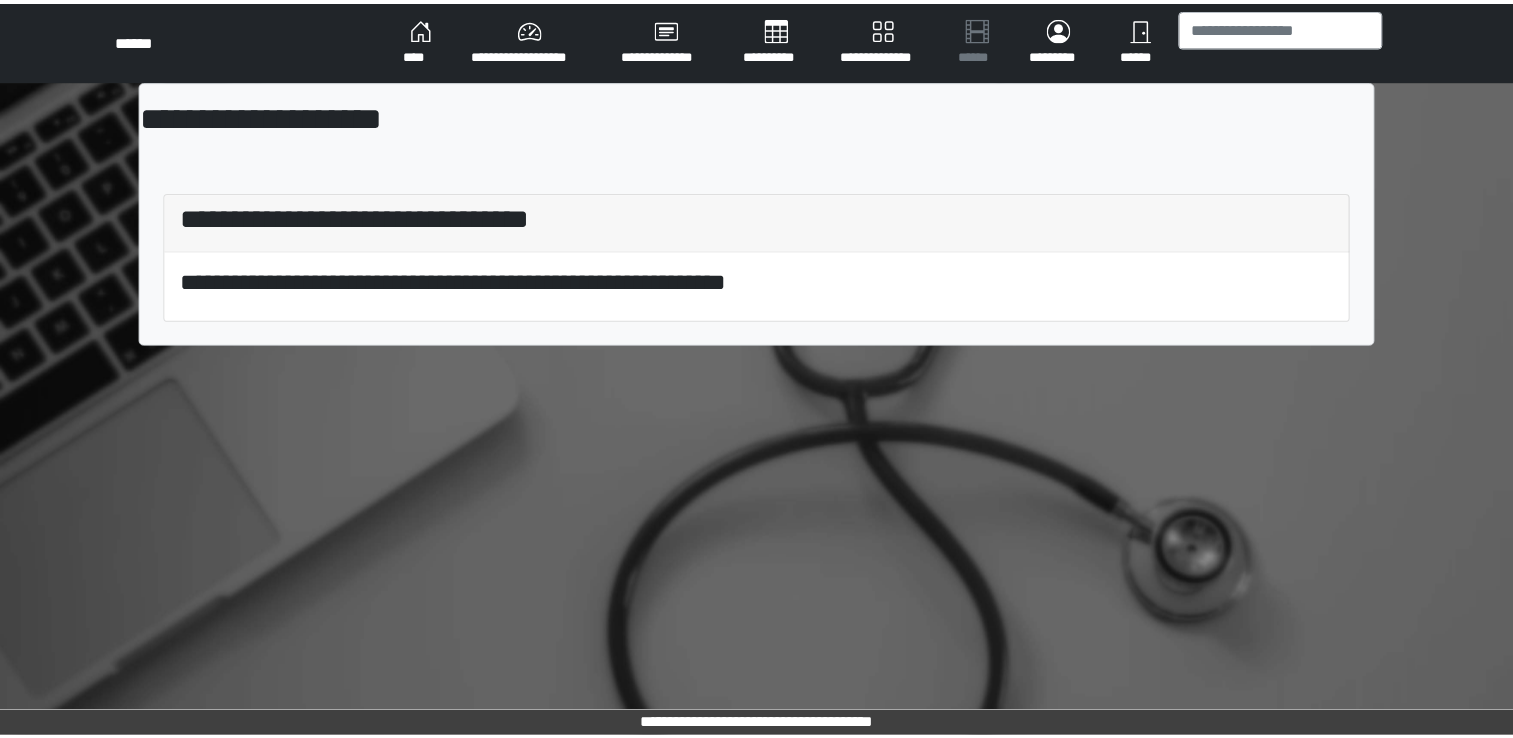 scroll, scrollTop: 0, scrollLeft: 0, axis: both 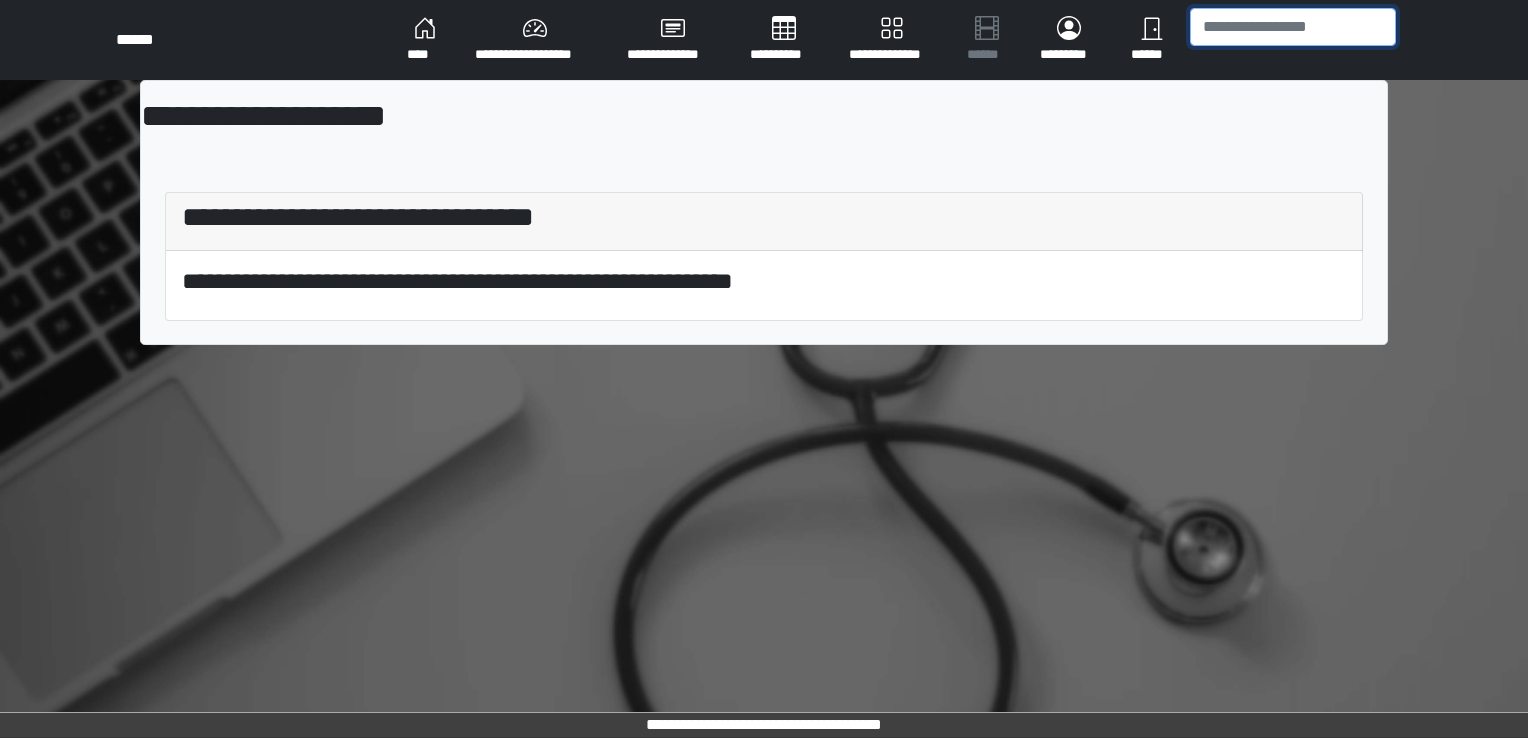 click at bounding box center (1293, 27) 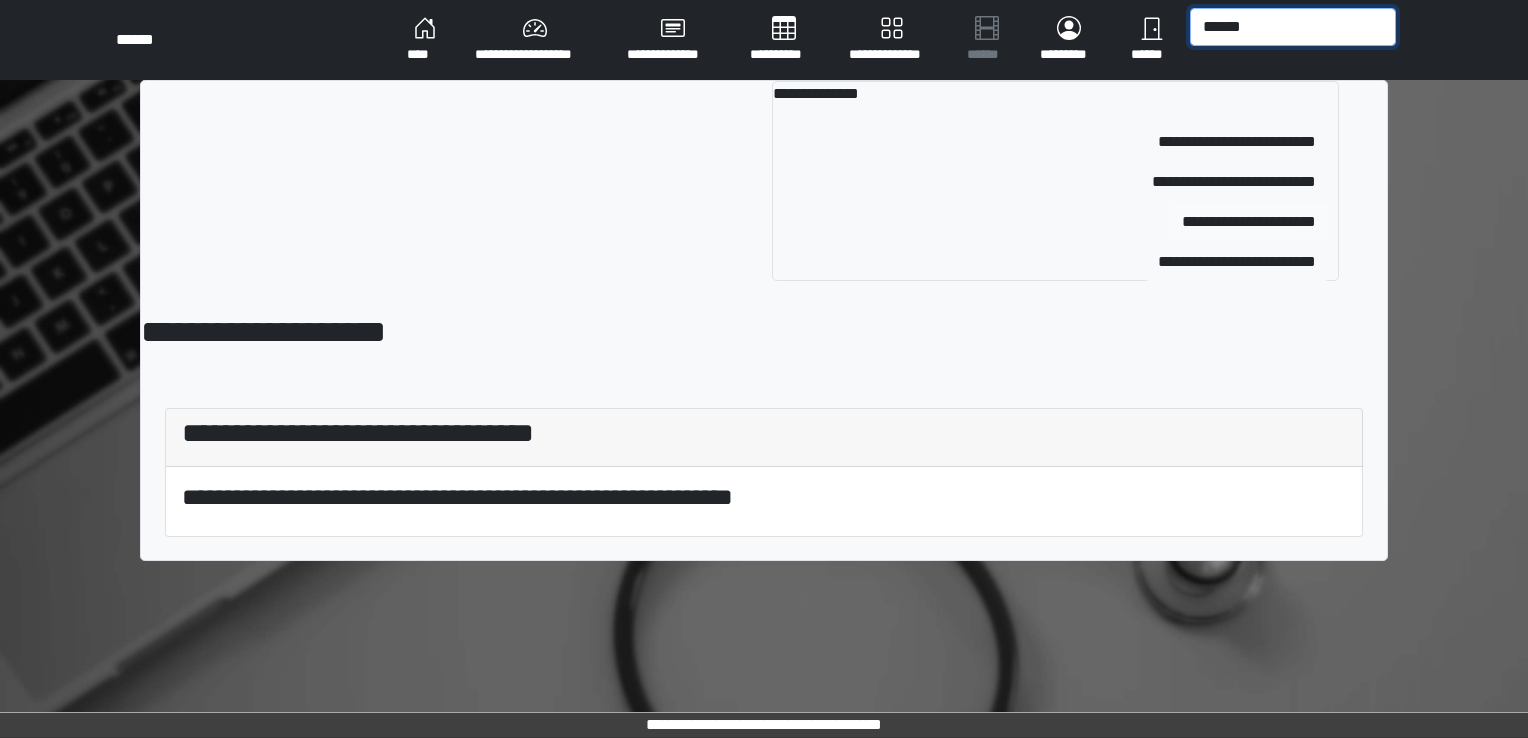type on "******" 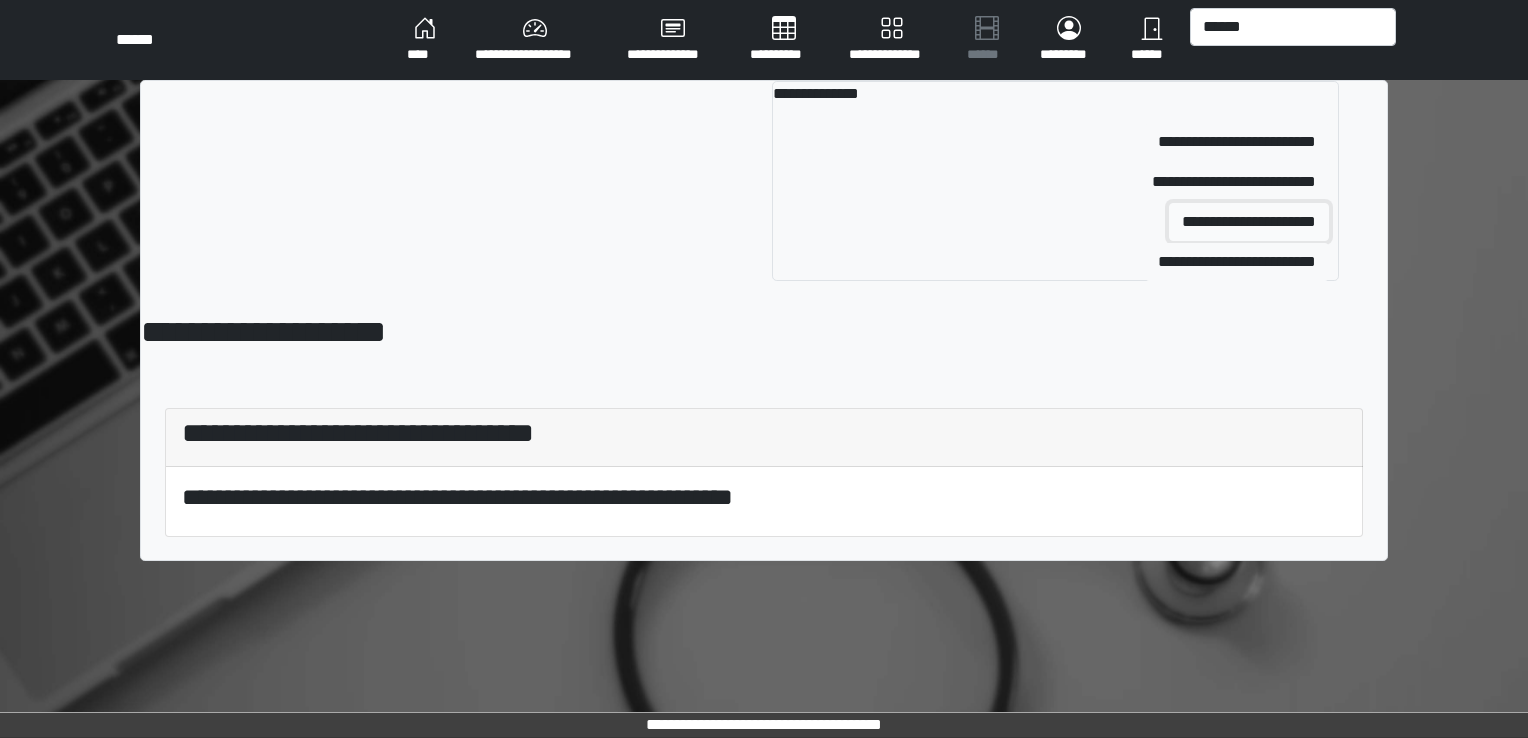 click on "**********" at bounding box center [1249, 222] 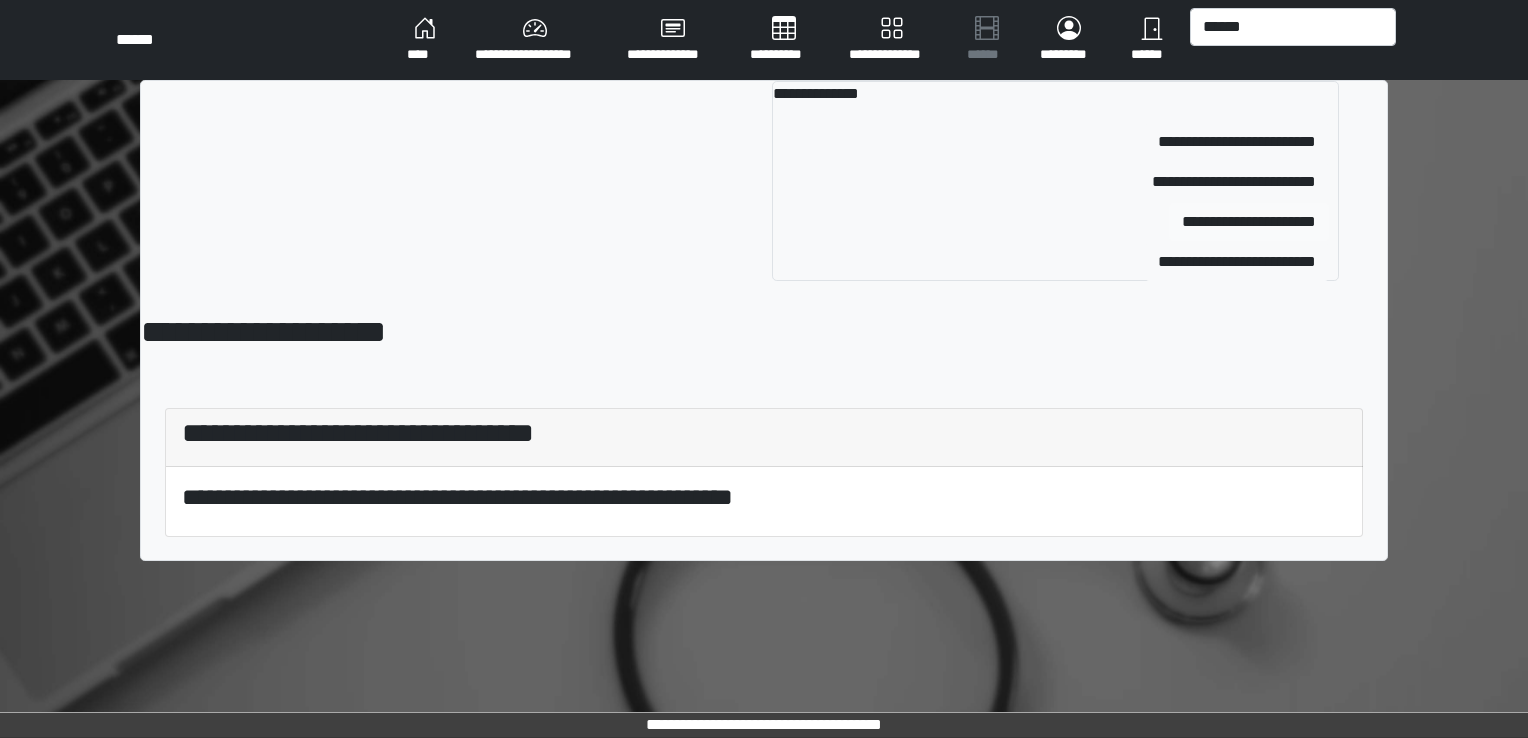 type 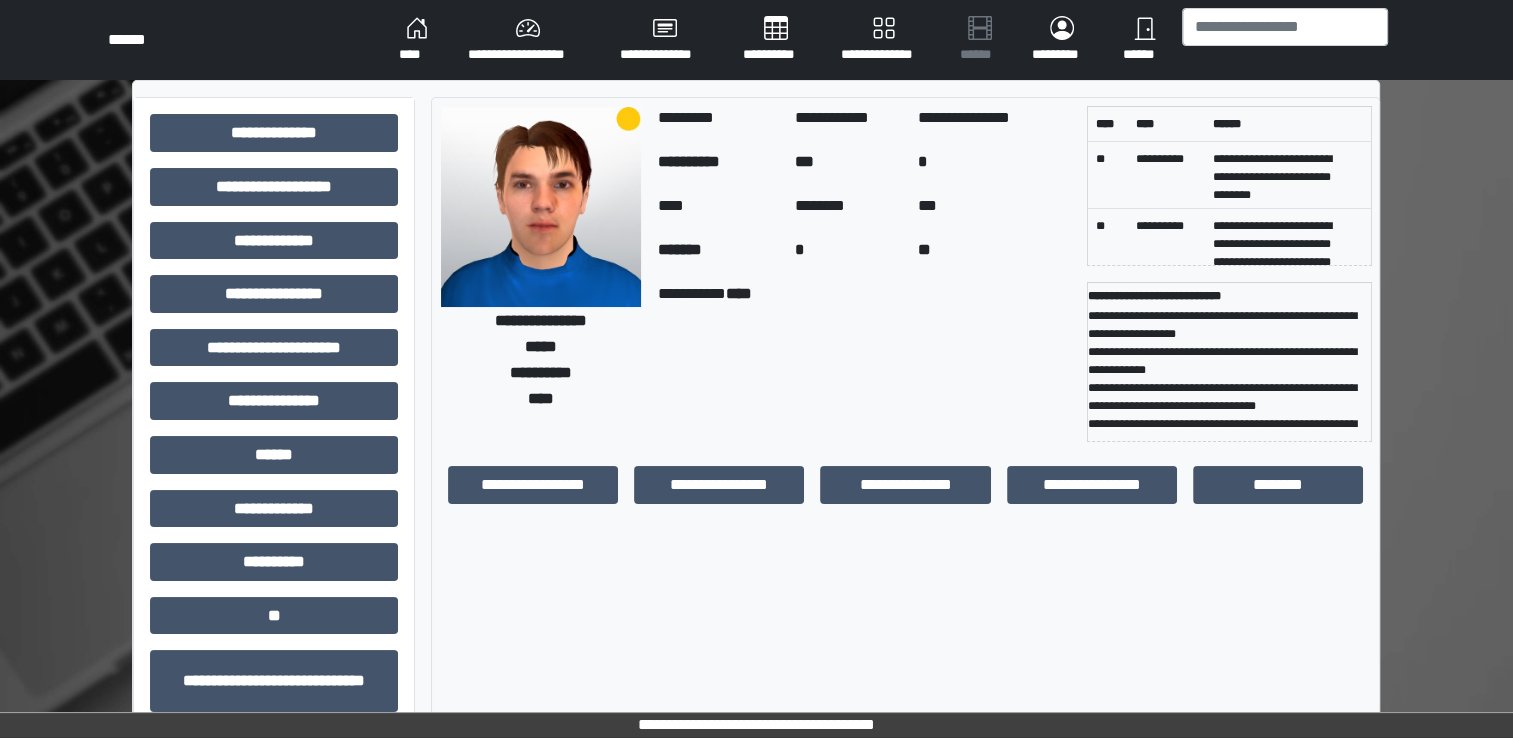 scroll, scrollTop: 91, scrollLeft: 0, axis: vertical 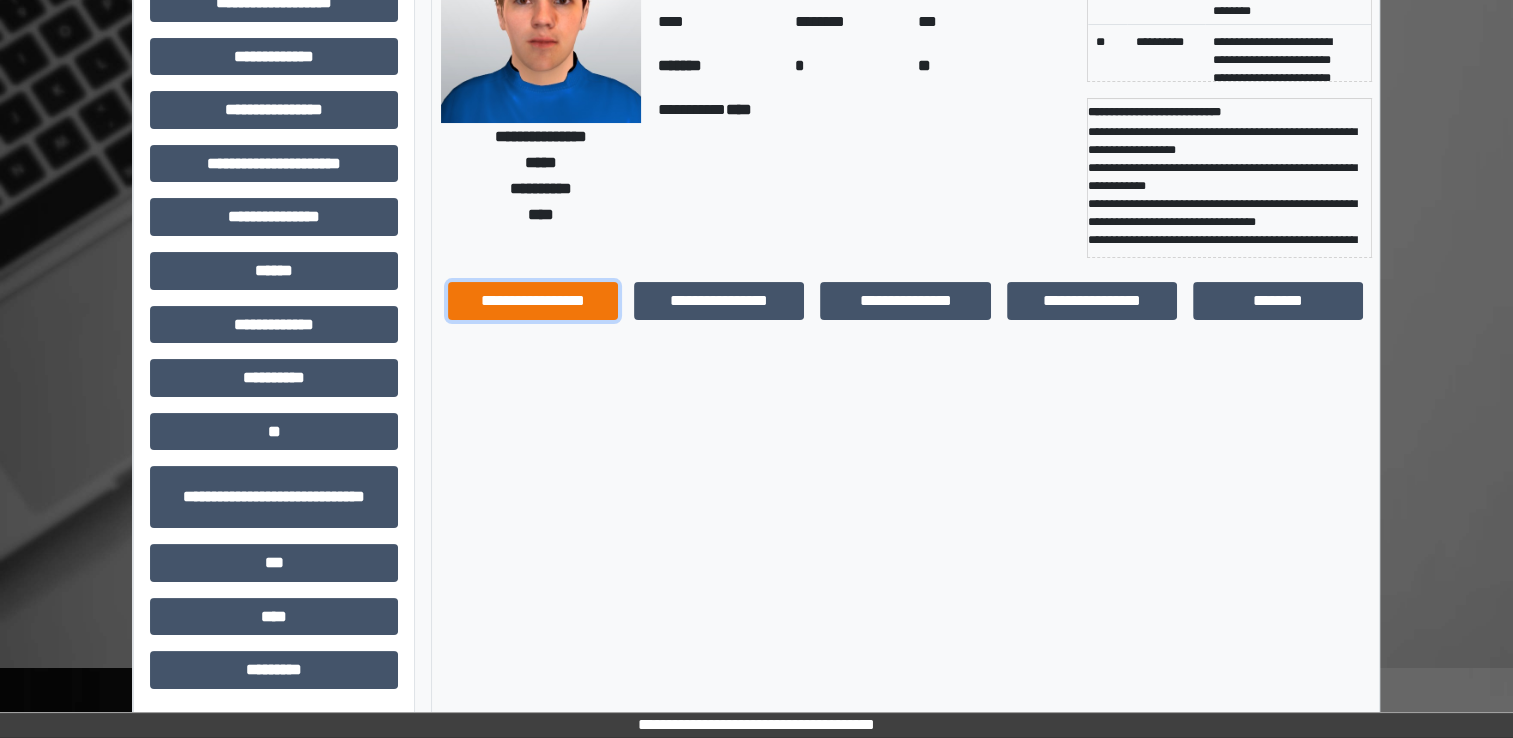 click on "**********" at bounding box center (533, 301) 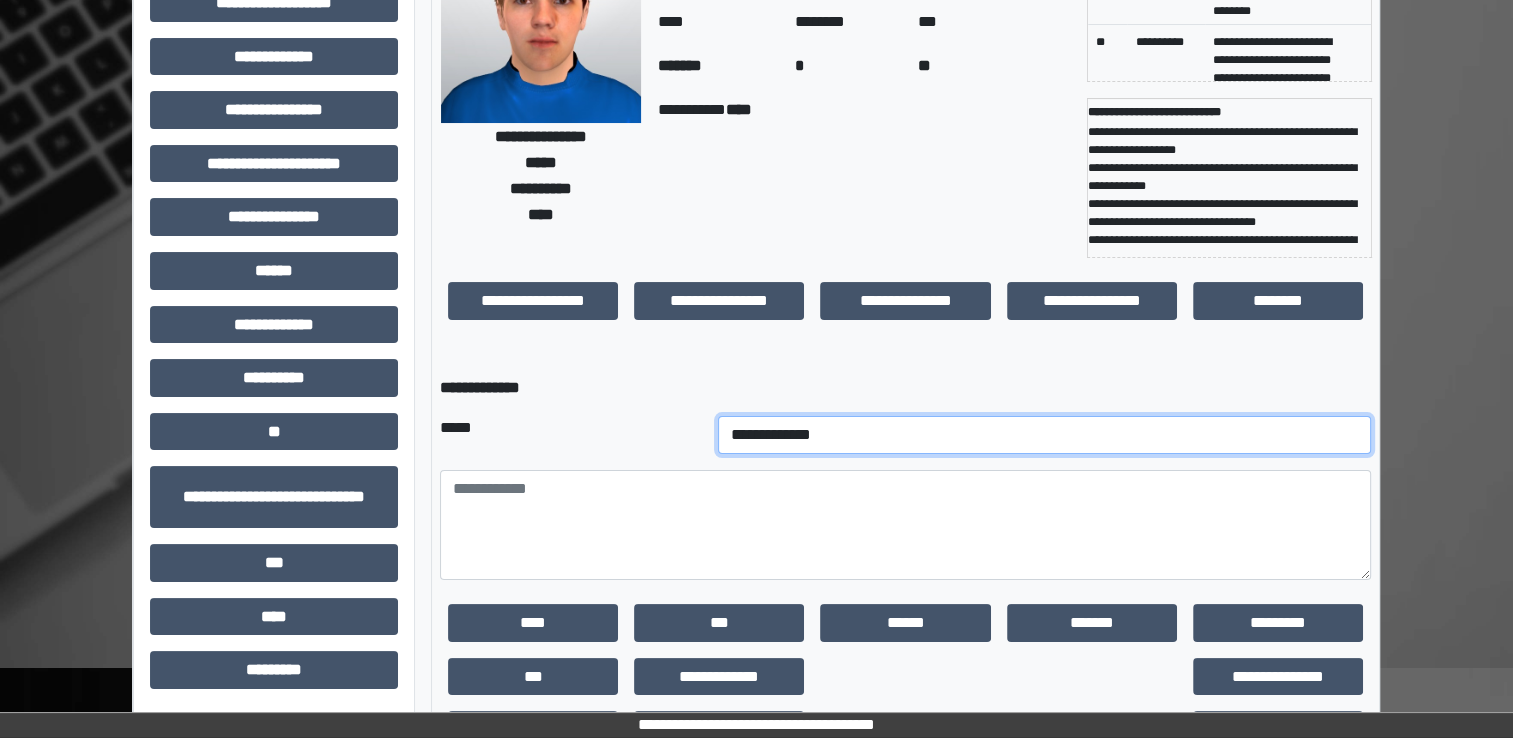 click on "**********" at bounding box center (1045, 435) 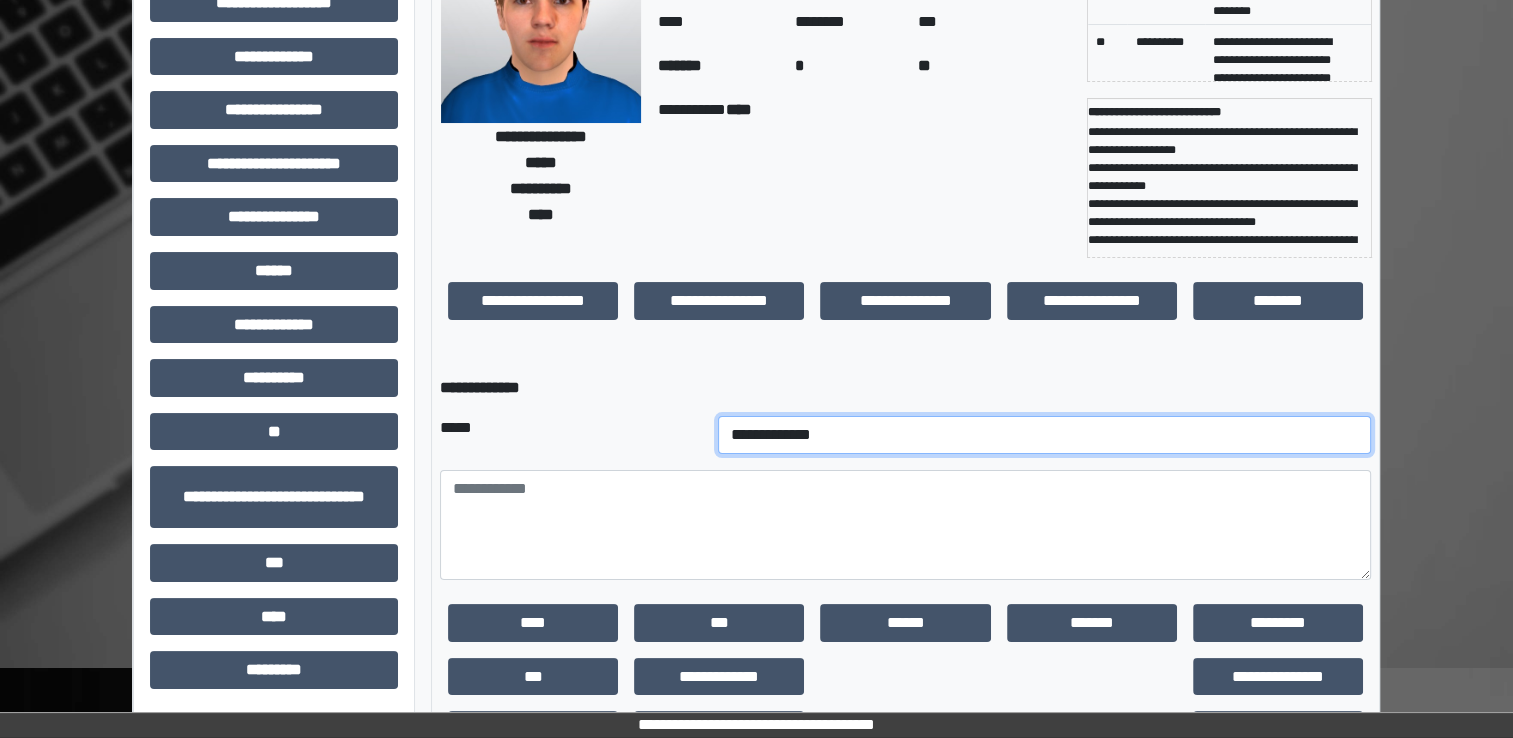 select on "*" 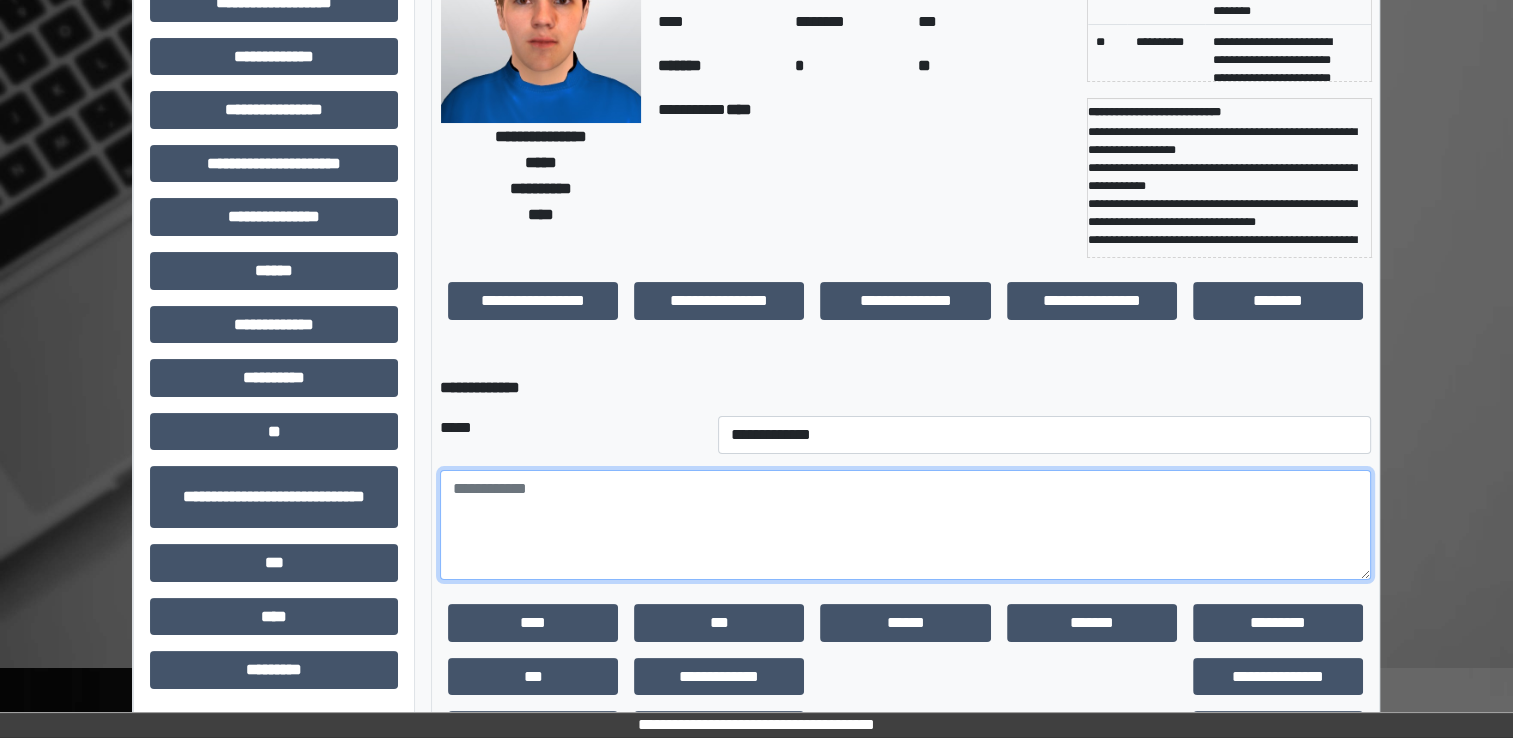 click at bounding box center [905, 525] 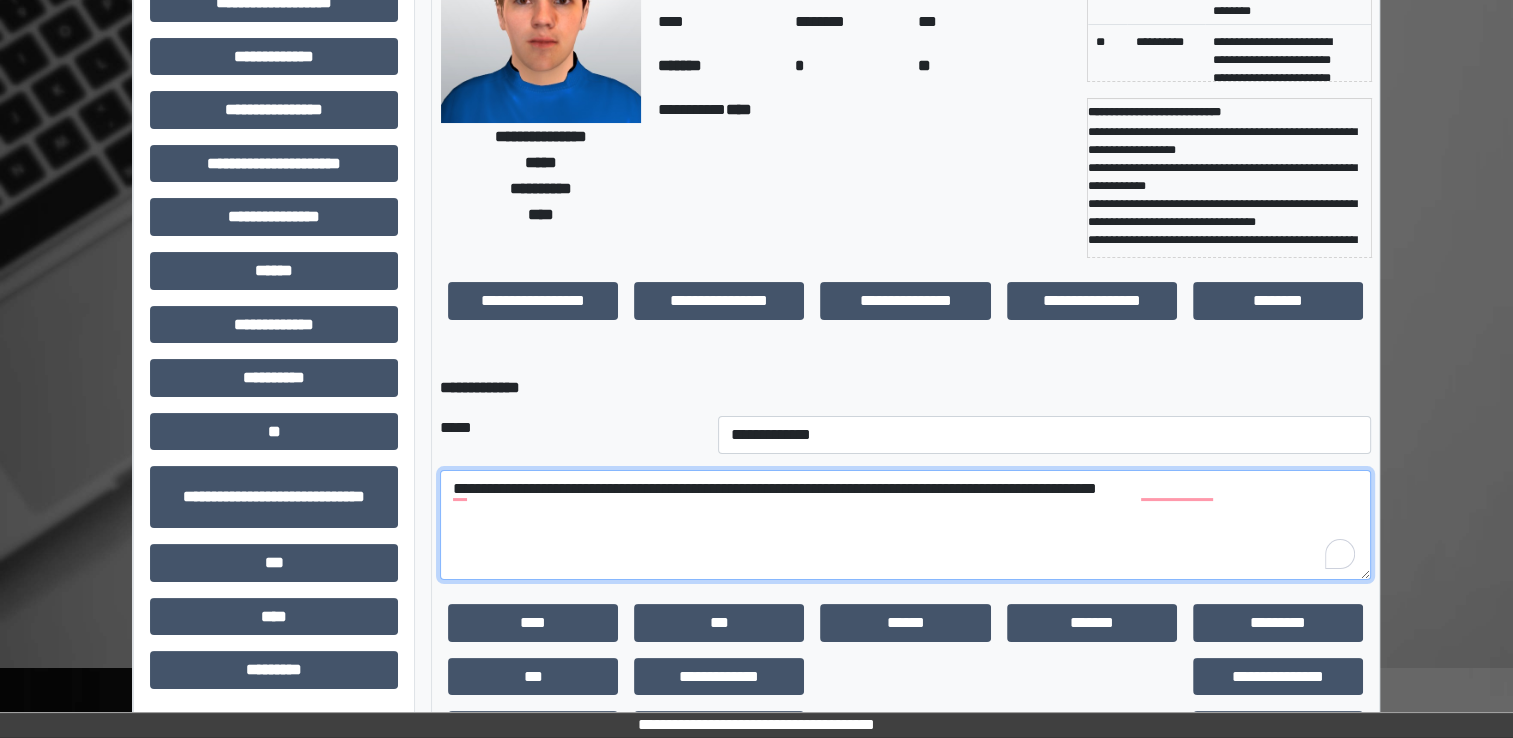 click on "**********" at bounding box center [905, 525] 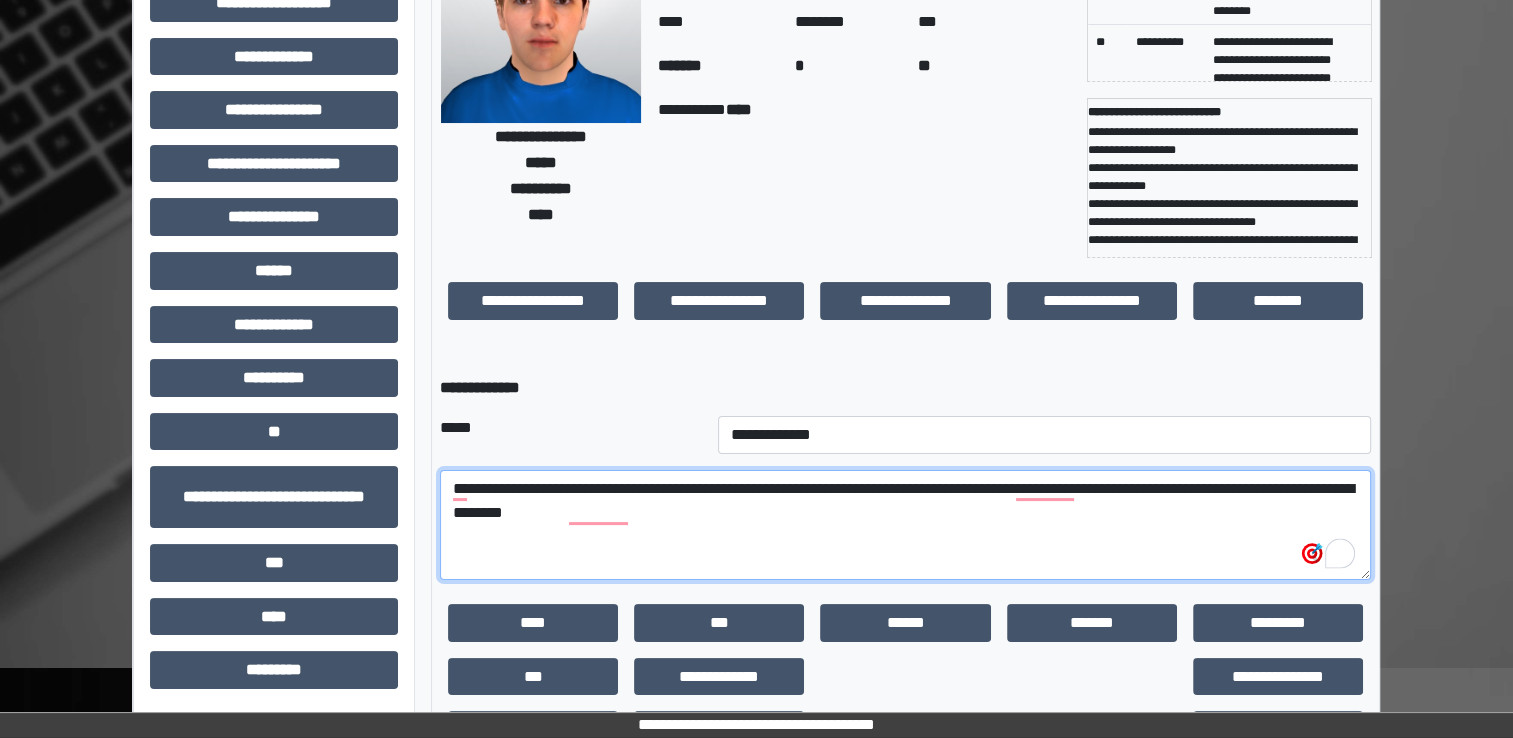 click on "**********" at bounding box center (905, 525) 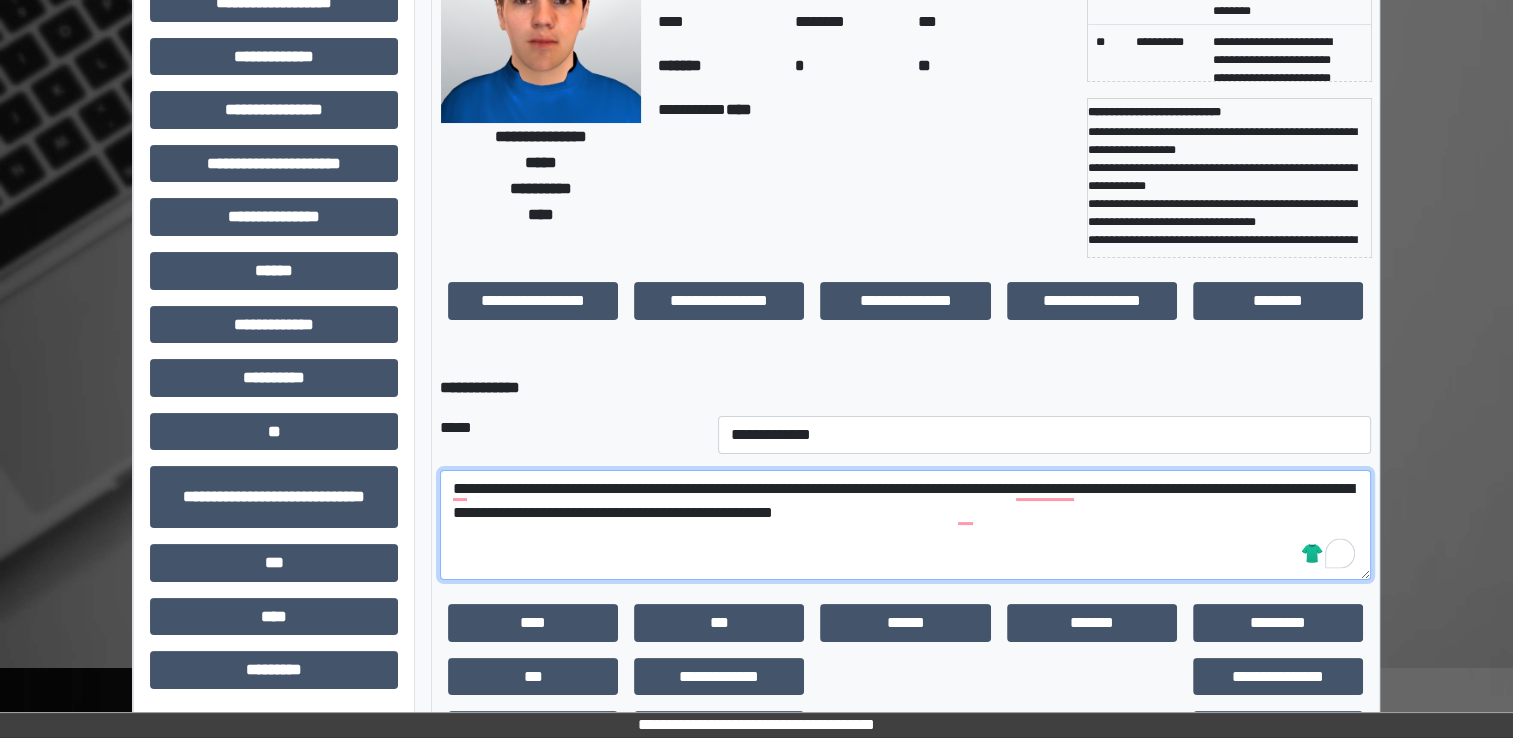 click on "**********" at bounding box center [905, 525] 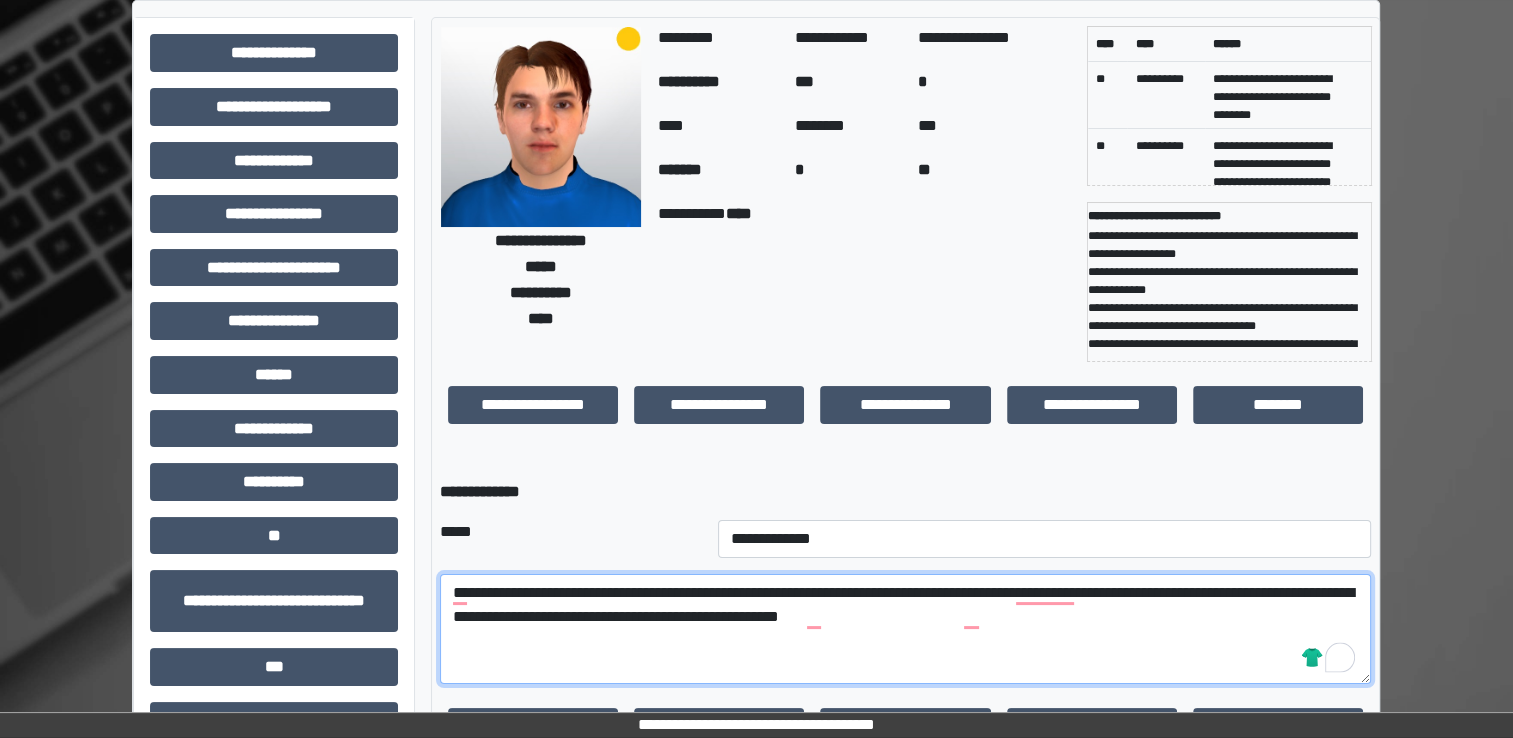 scroll, scrollTop: 200, scrollLeft: 0, axis: vertical 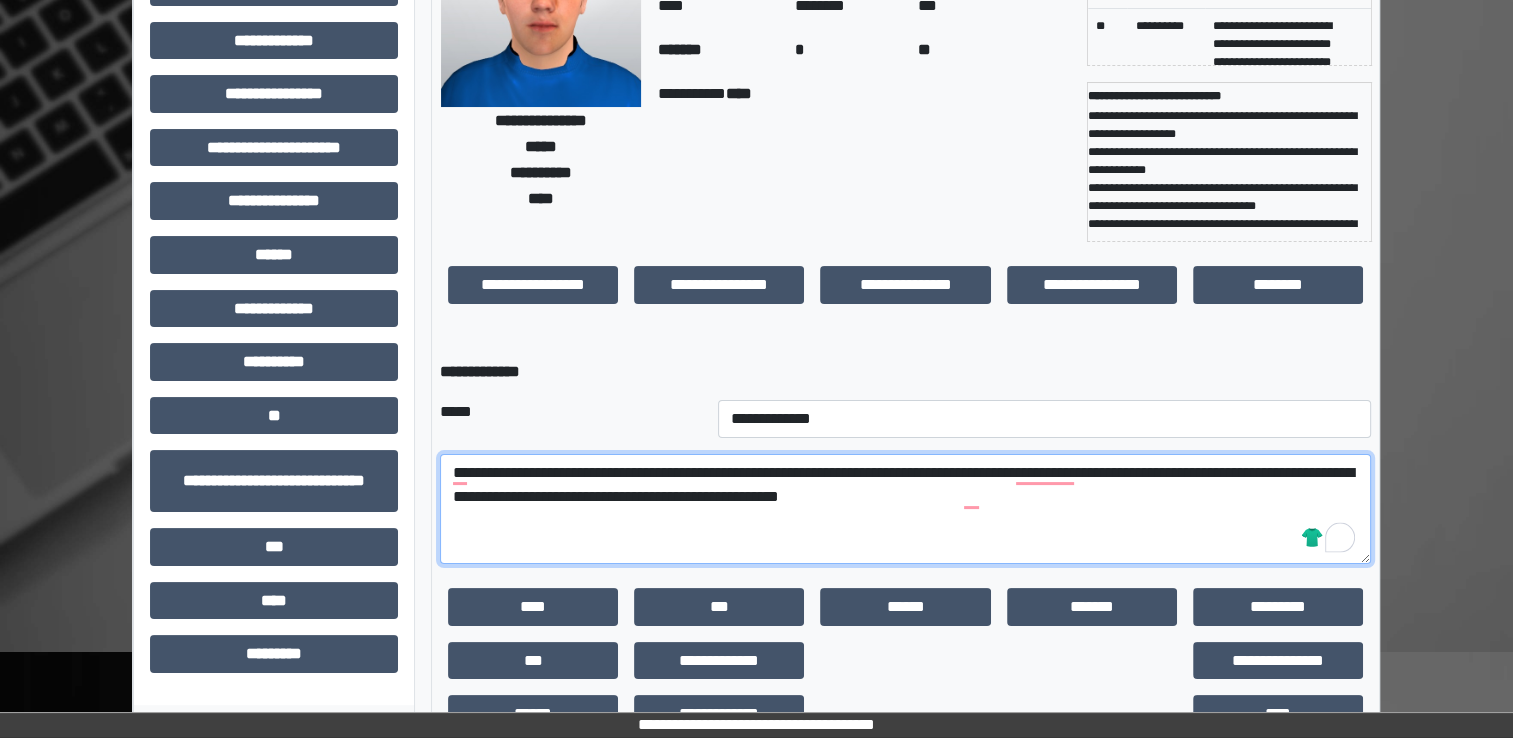 click on "**********" at bounding box center (905, 509) 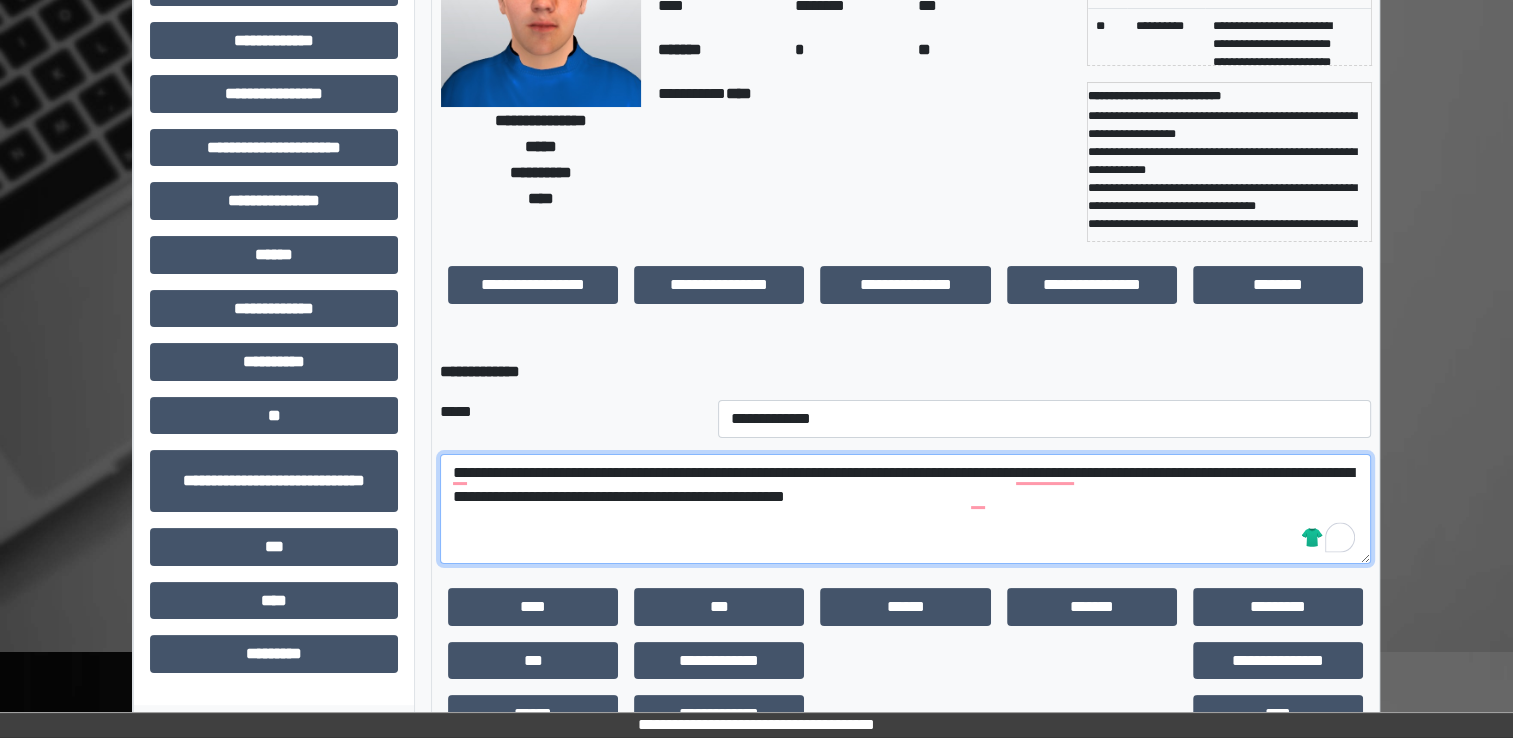click on "**********" at bounding box center (905, 509) 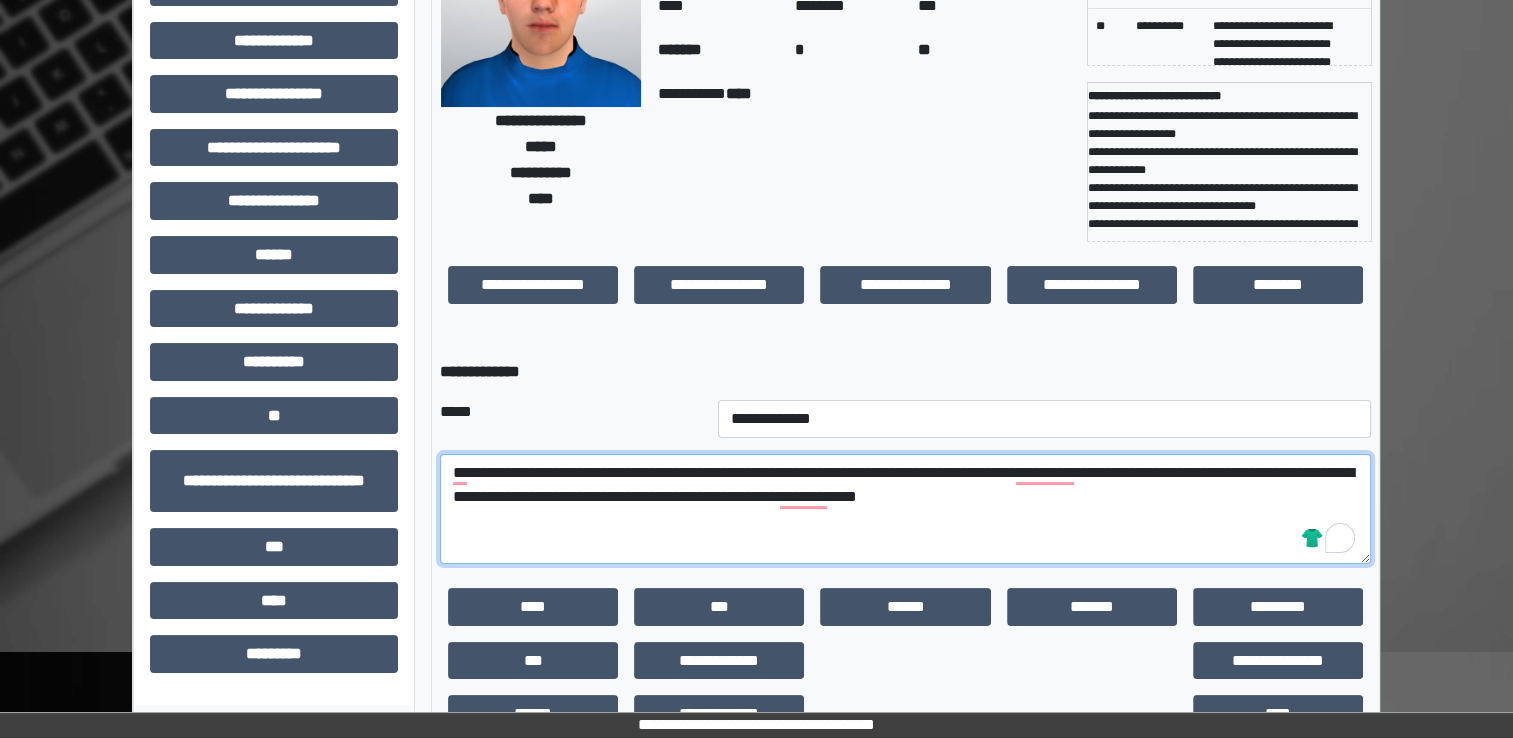 scroll, scrollTop: 259, scrollLeft: 0, axis: vertical 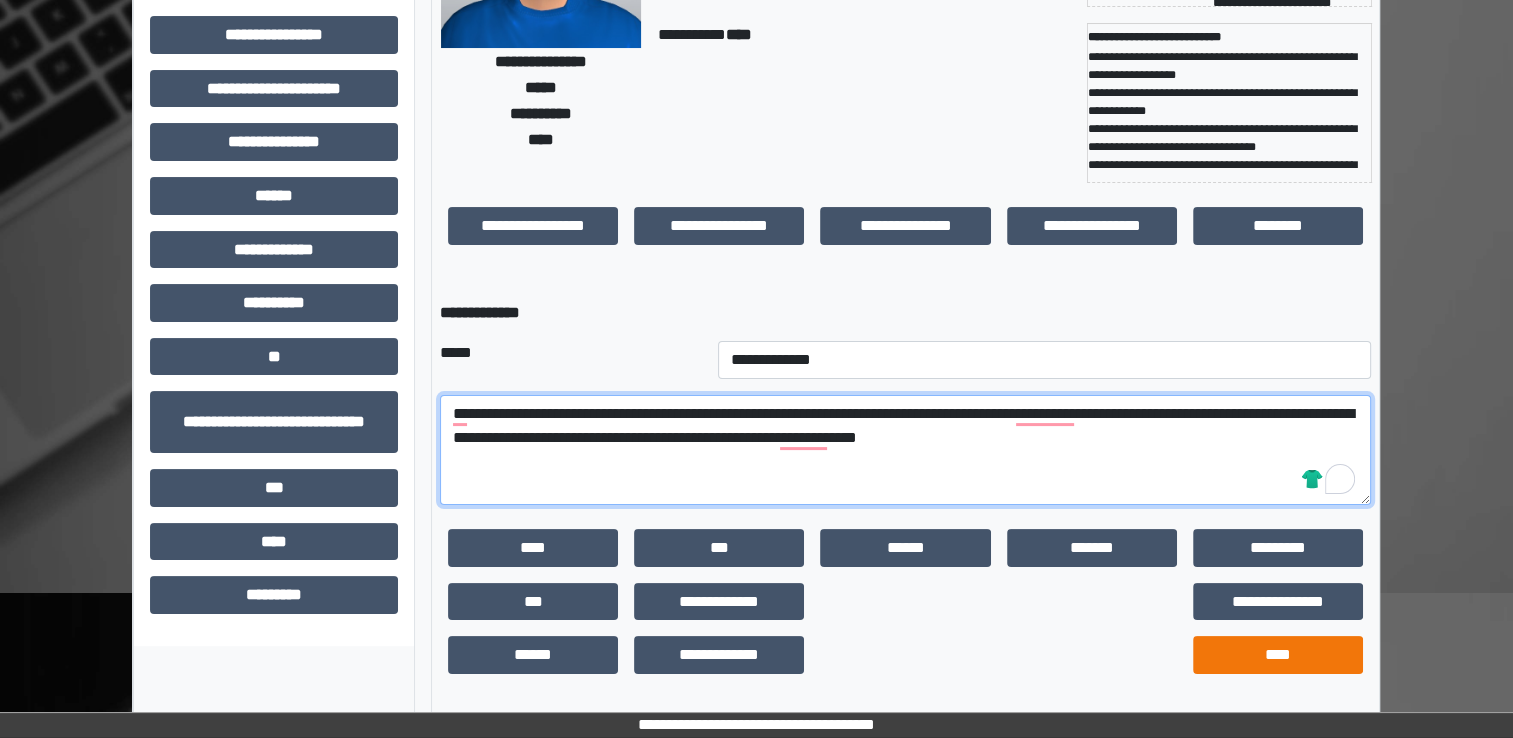 type on "**********" 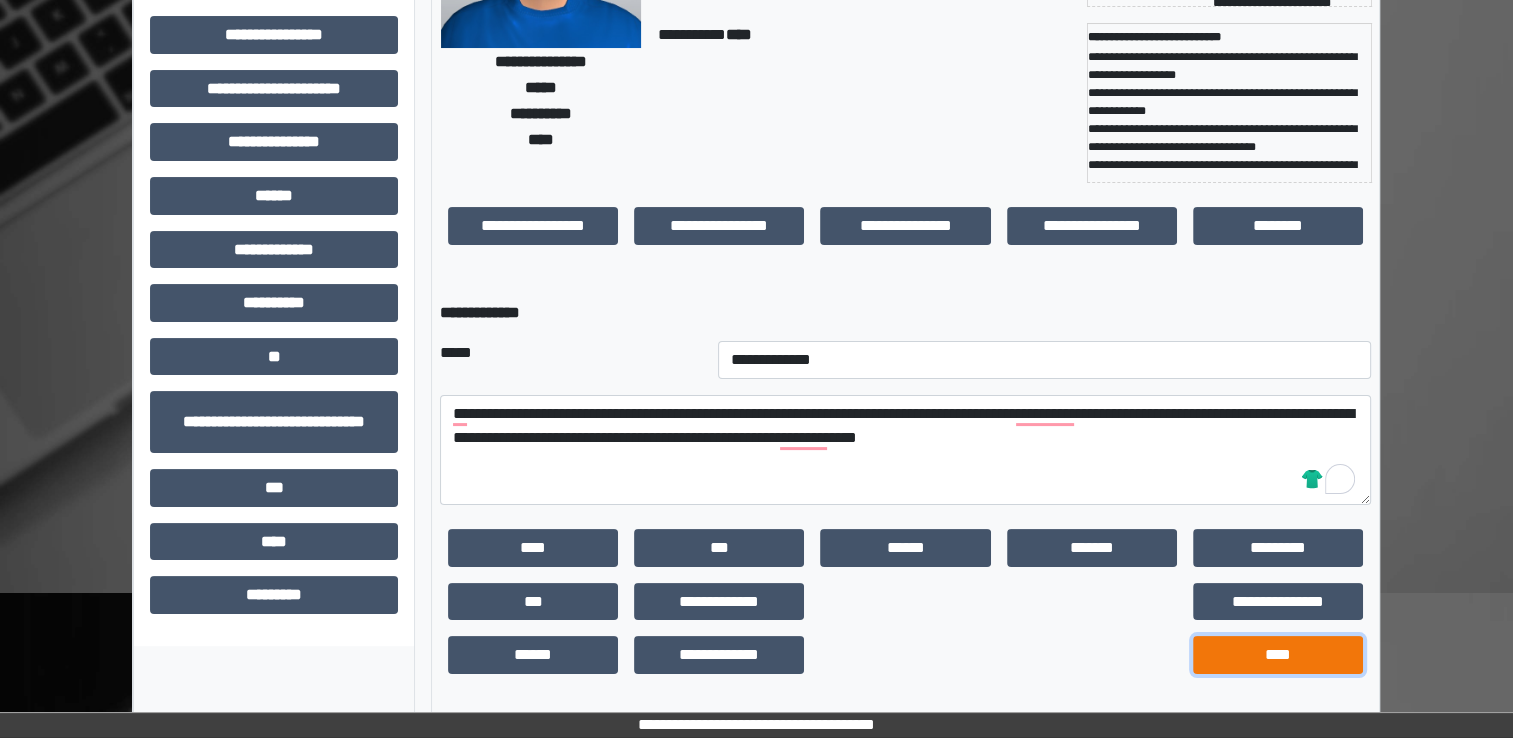 click on "****" at bounding box center [1278, 655] 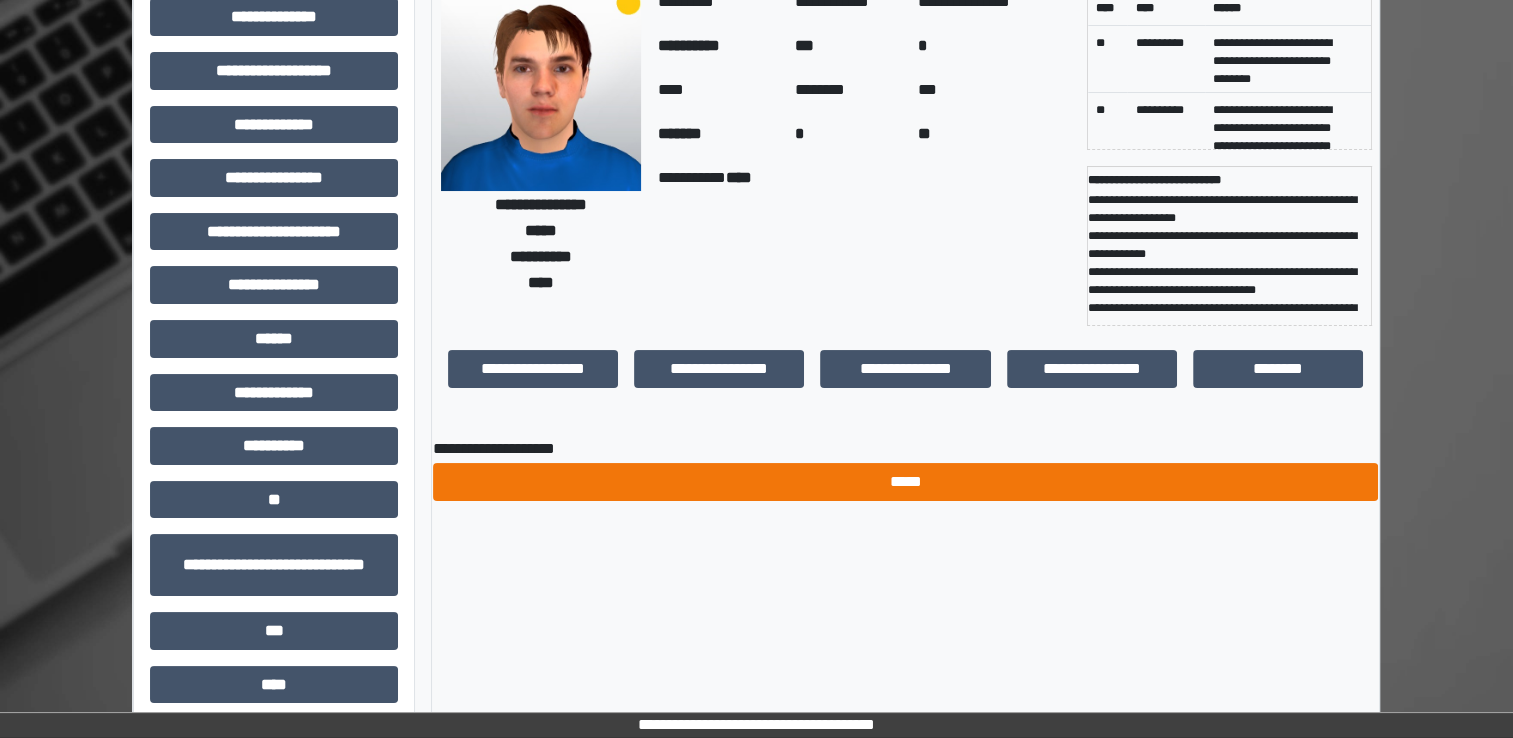 scroll, scrollTop: 0, scrollLeft: 0, axis: both 